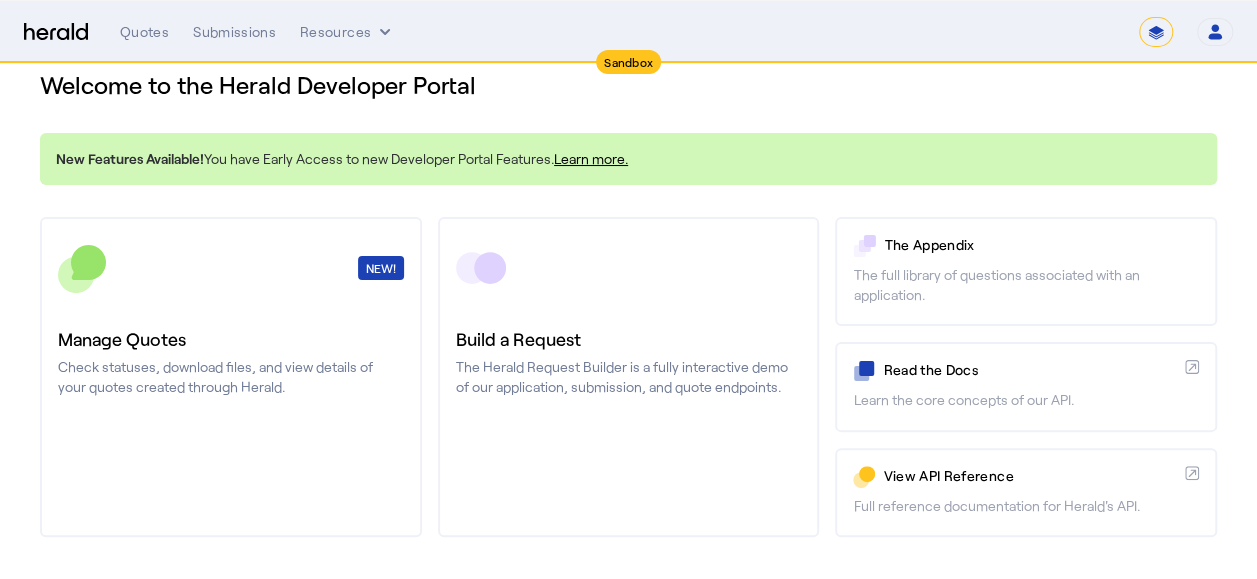 scroll, scrollTop: 89, scrollLeft: 0, axis: vertical 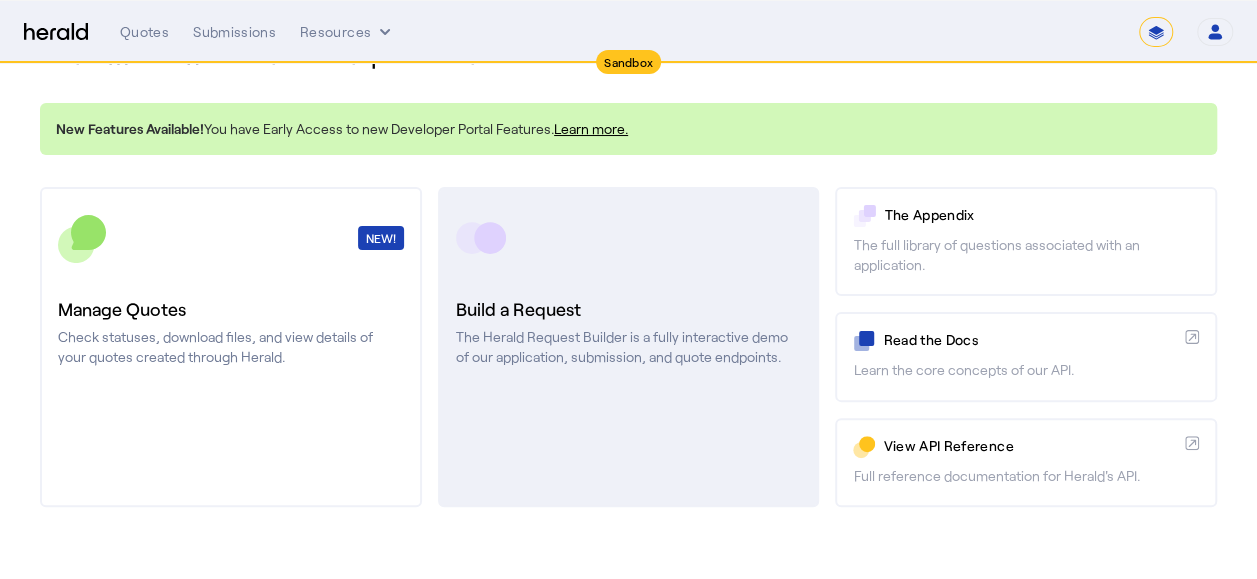 click on "Build a Request" at bounding box center (629, 309) 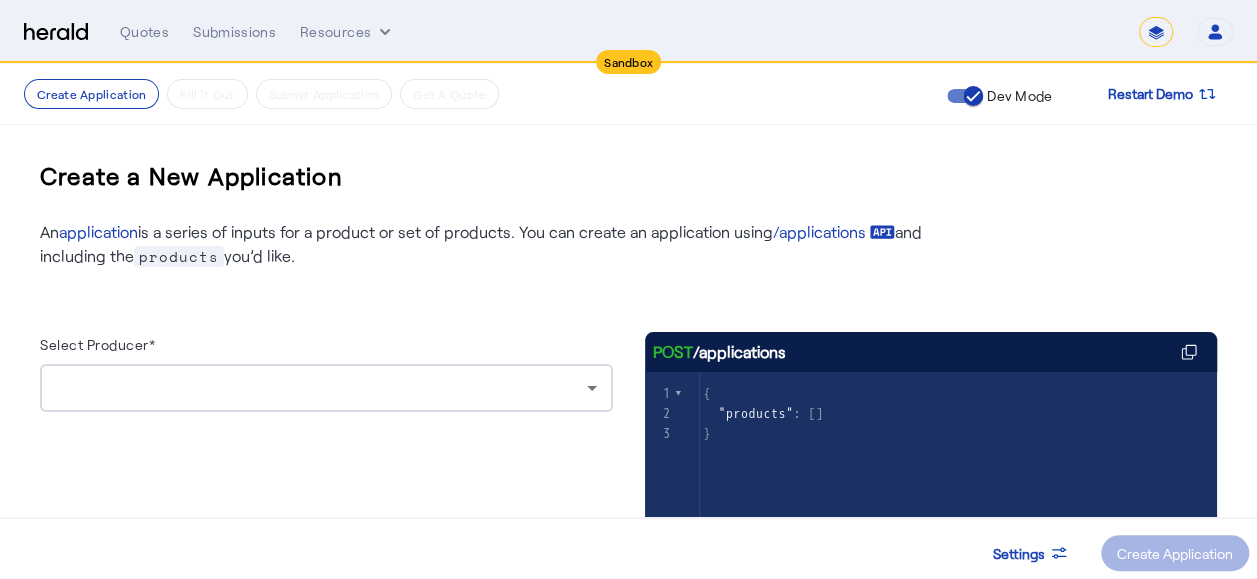 scroll, scrollTop: 100, scrollLeft: 0, axis: vertical 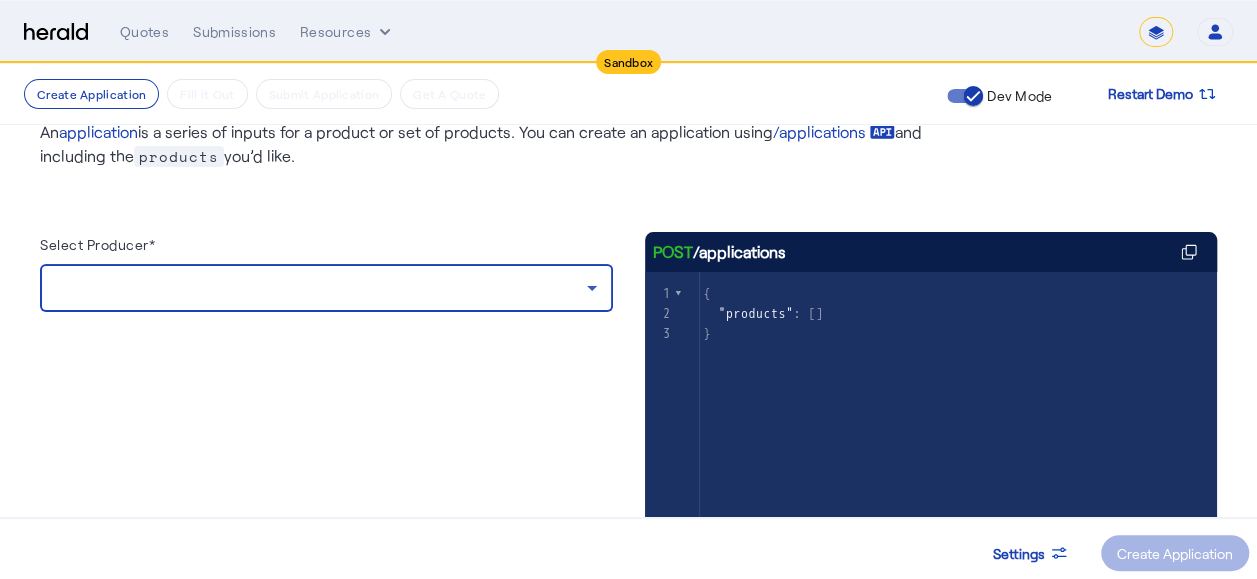 click at bounding box center (321, 288) 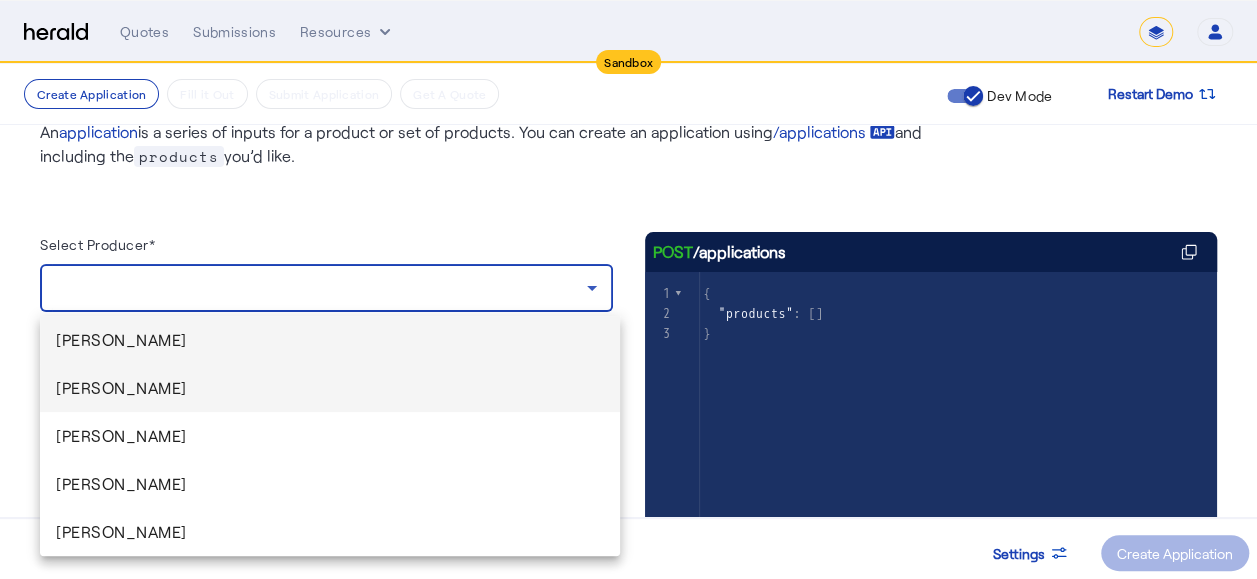 click on "Arpan Saha" at bounding box center (330, 388) 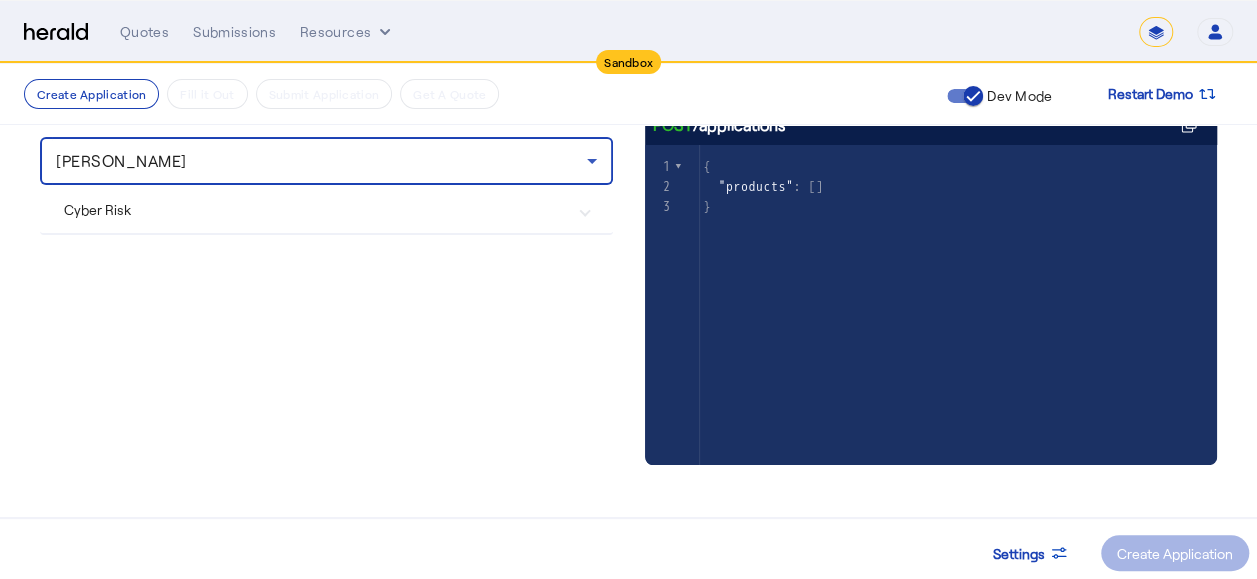 scroll, scrollTop: 233, scrollLeft: 0, axis: vertical 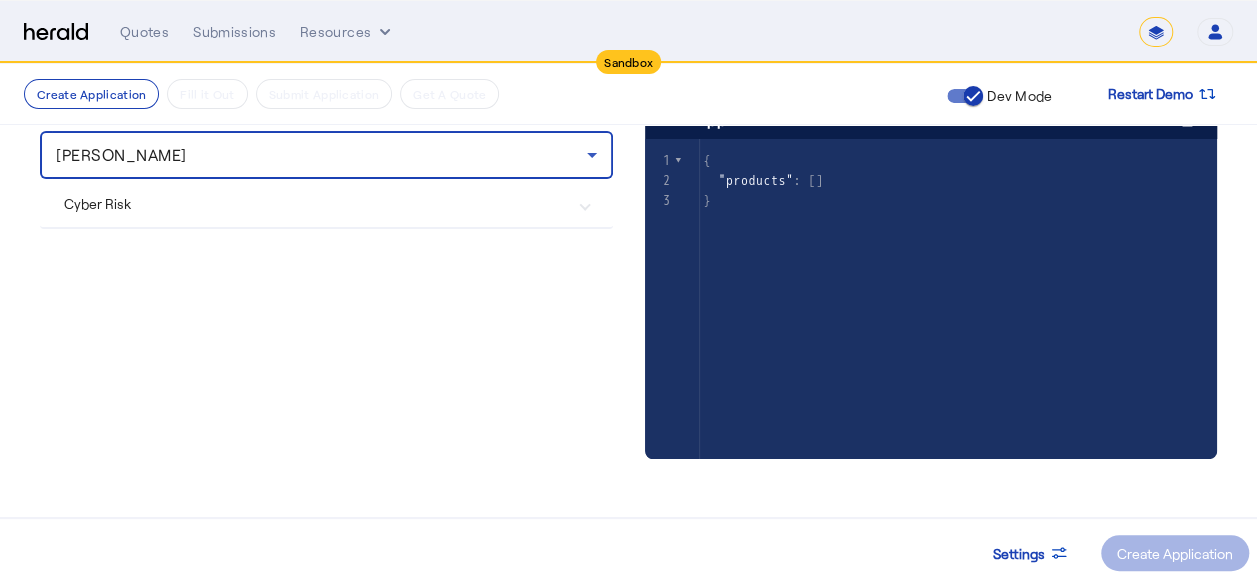 click on "Arpan Saha" at bounding box center (321, 155) 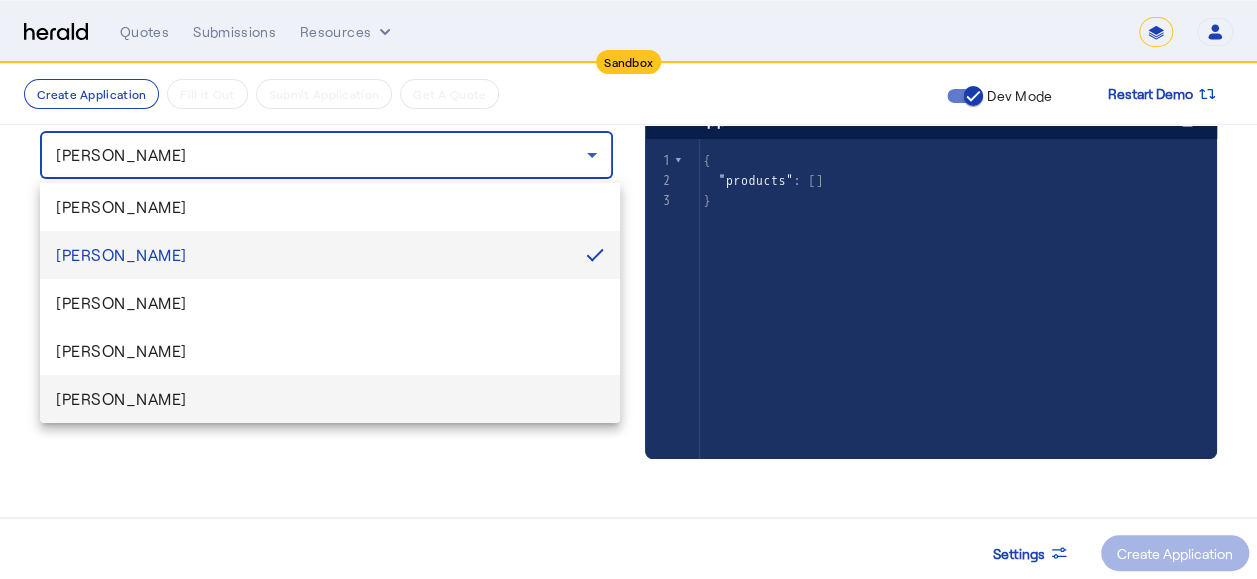click on "[PERSON_NAME]" at bounding box center [330, 399] 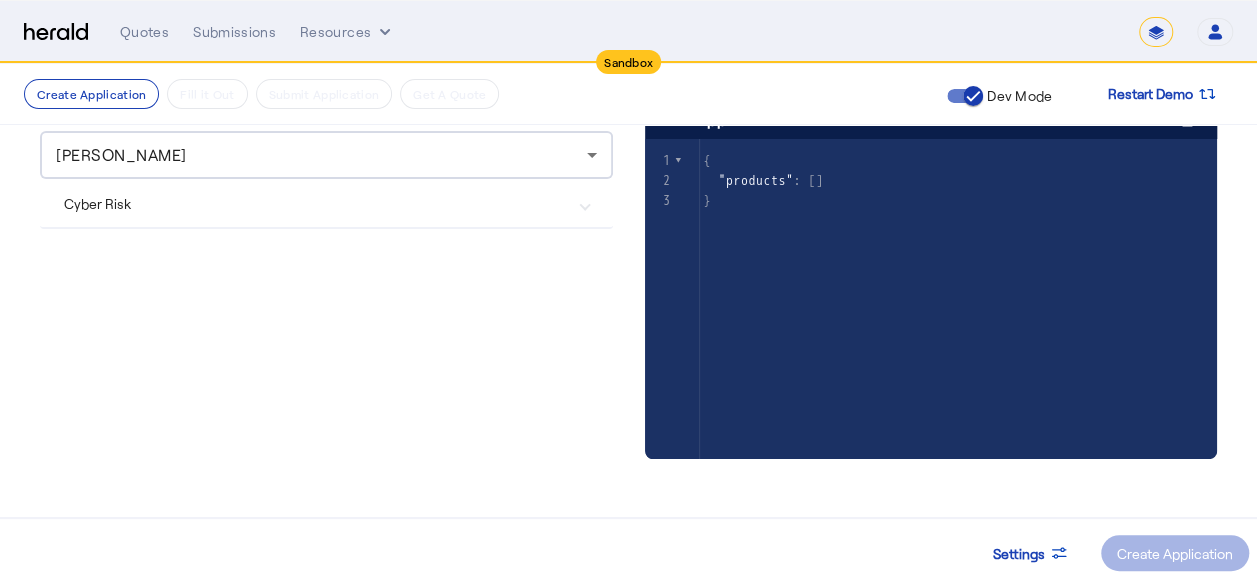 click on "Cyber Risk" at bounding box center [314, 203] 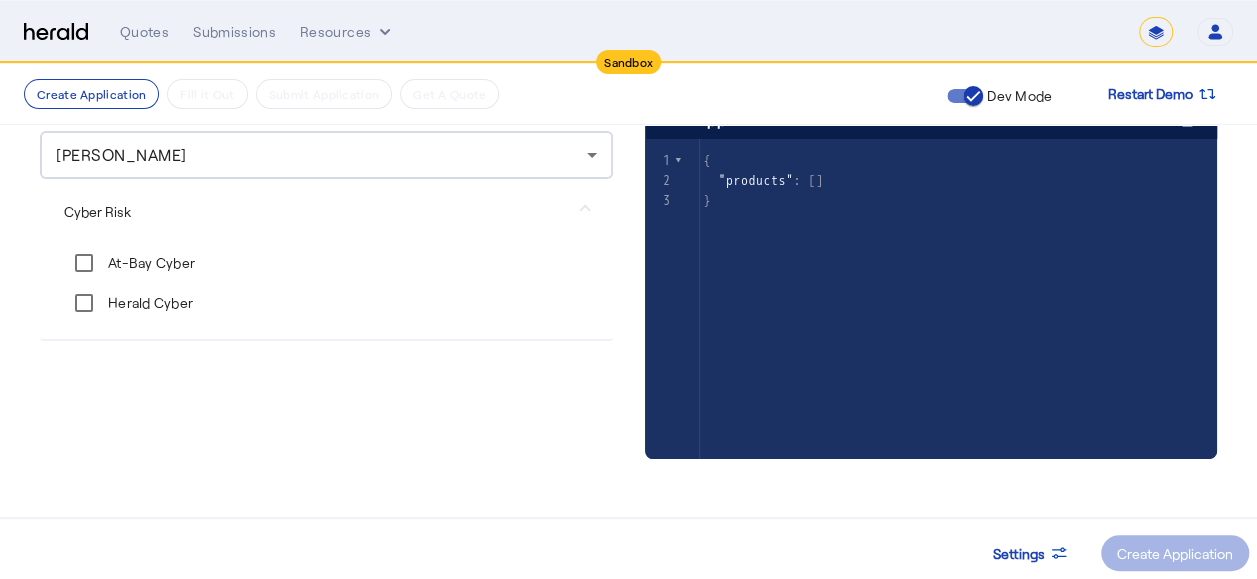 click on "At-Bay Cyber" at bounding box center [149, 263] 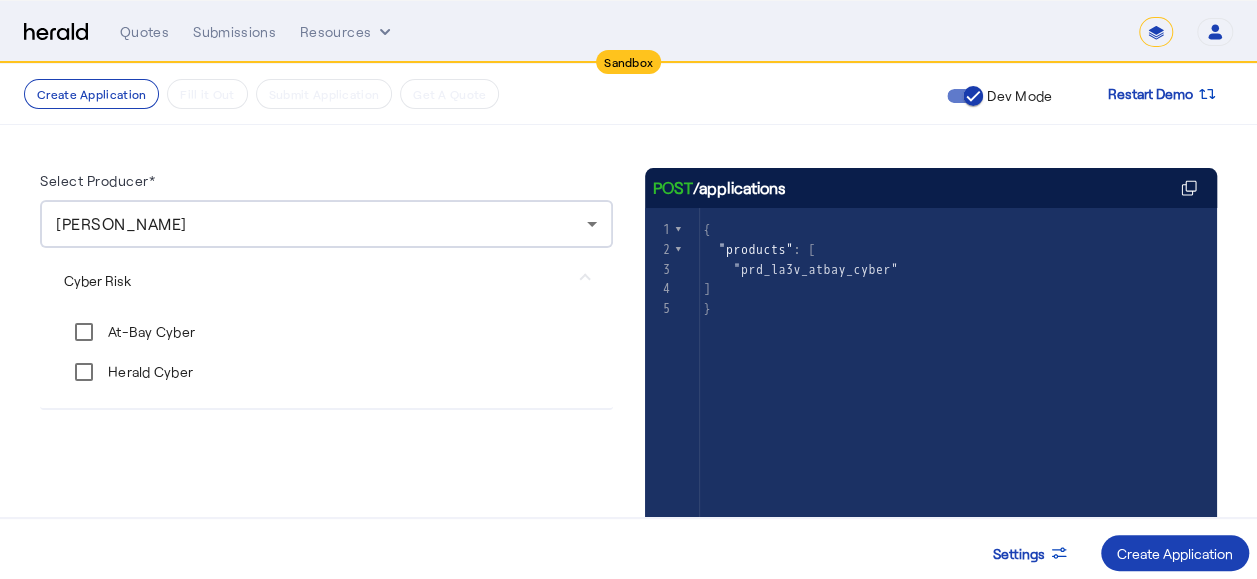 scroll, scrollTop: 133, scrollLeft: 0, axis: vertical 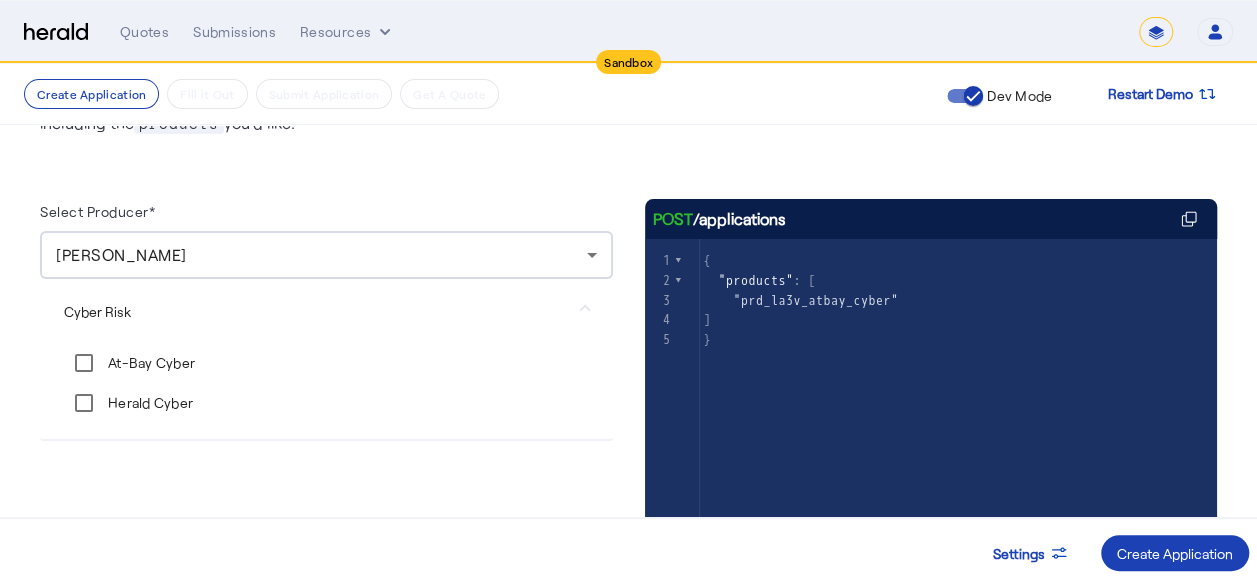 click on "Herald Cyber" at bounding box center [148, 403] 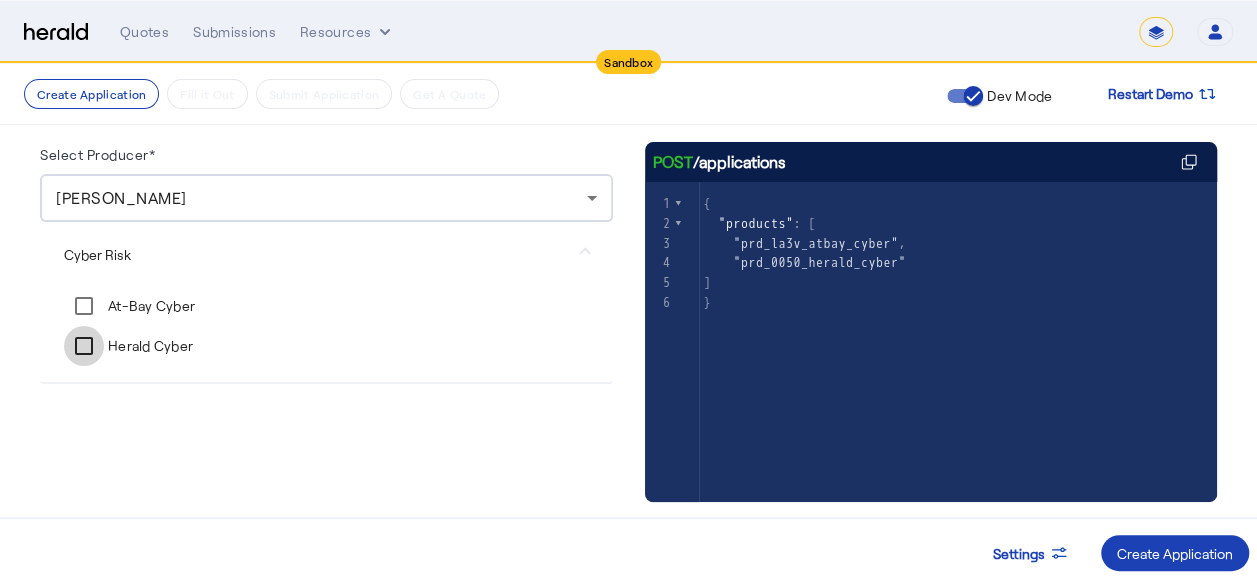 scroll, scrollTop: 233, scrollLeft: 0, axis: vertical 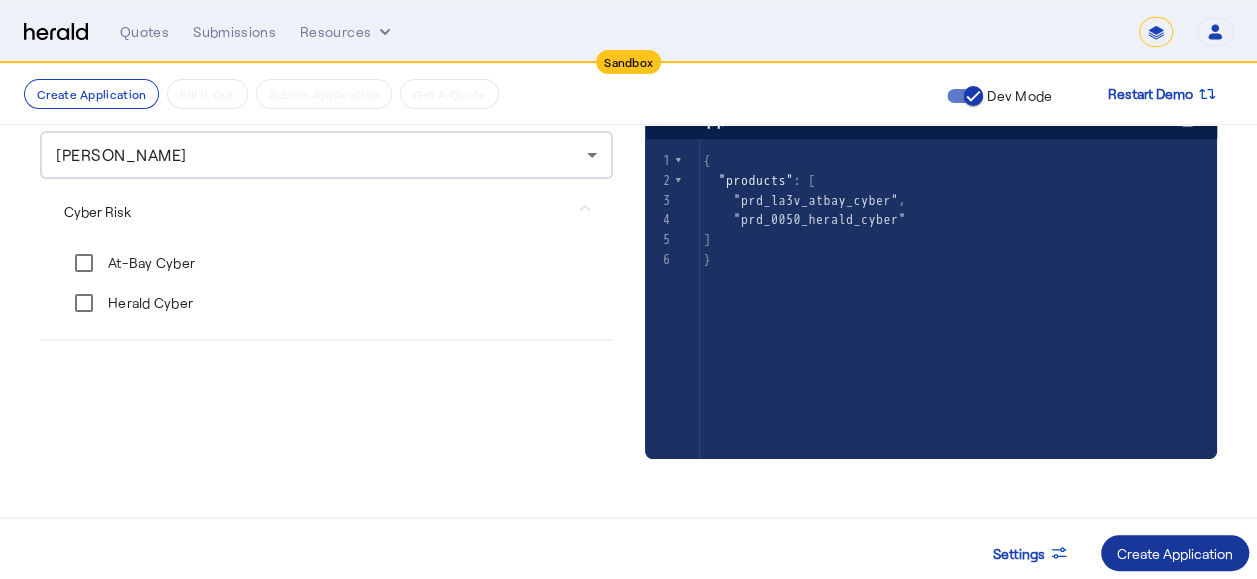 click on "Create Application" at bounding box center (1175, 553) 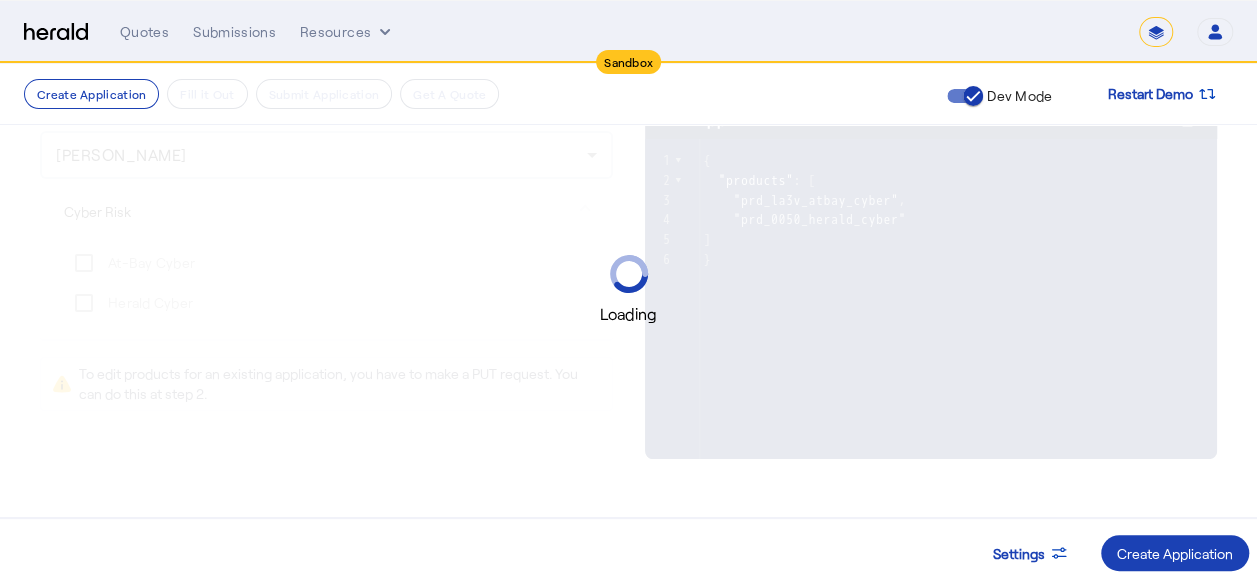 scroll, scrollTop: 174, scrollLeft: 0, axis: vertical 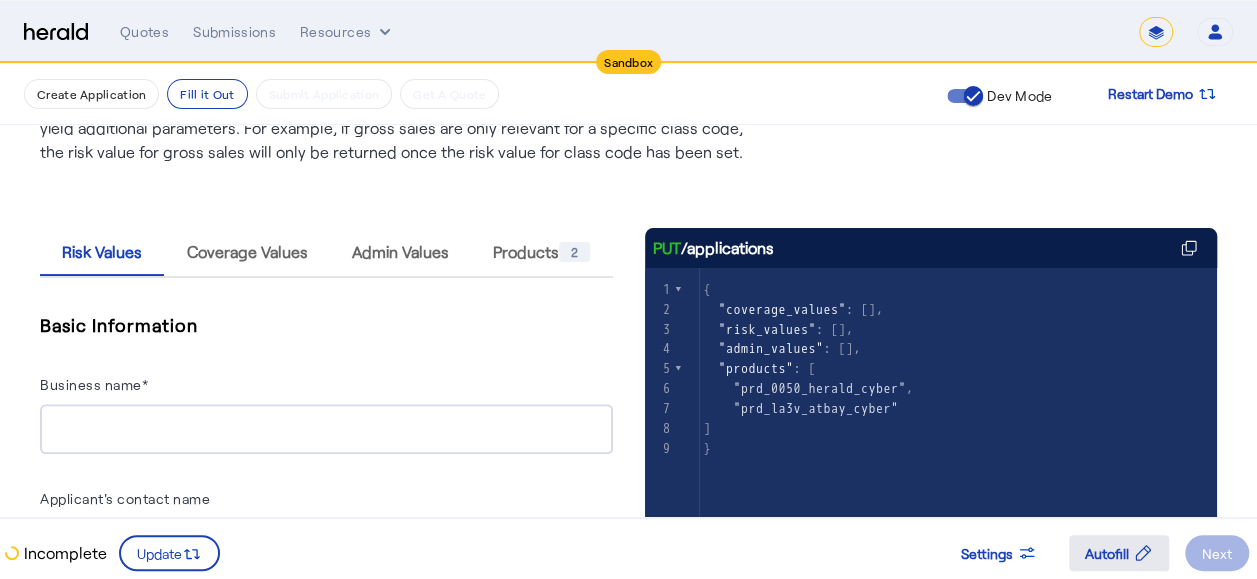 click on "Autofill" at bounding box center [1107, 553] 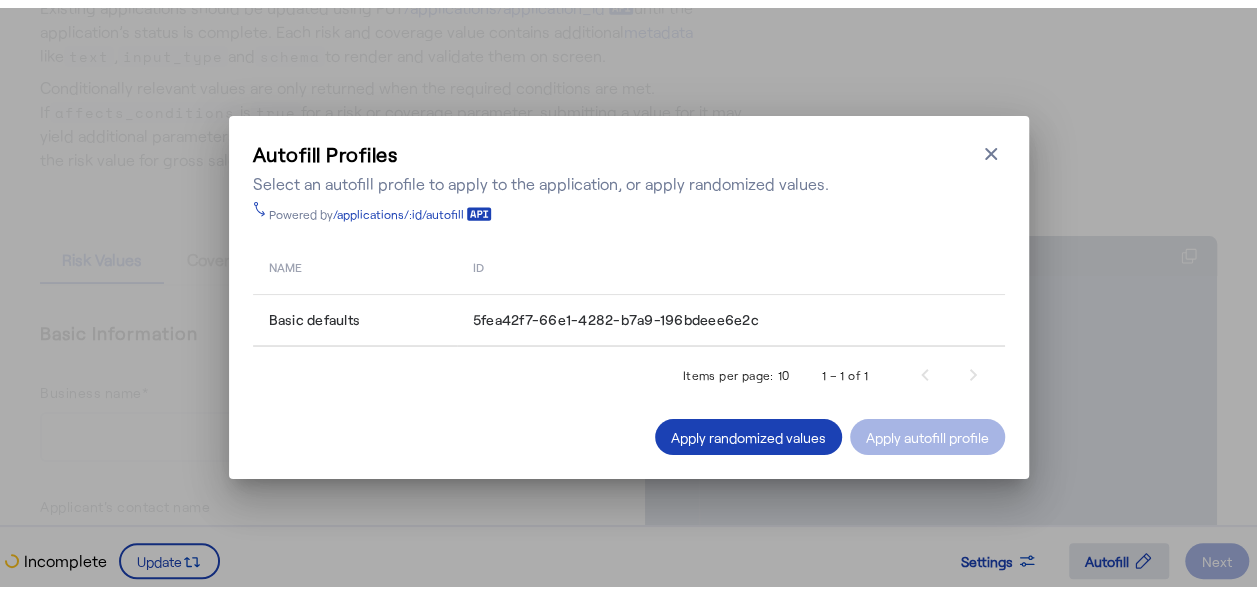 scroll, scrollTop: 0, scrollLeft: 0, axis: both 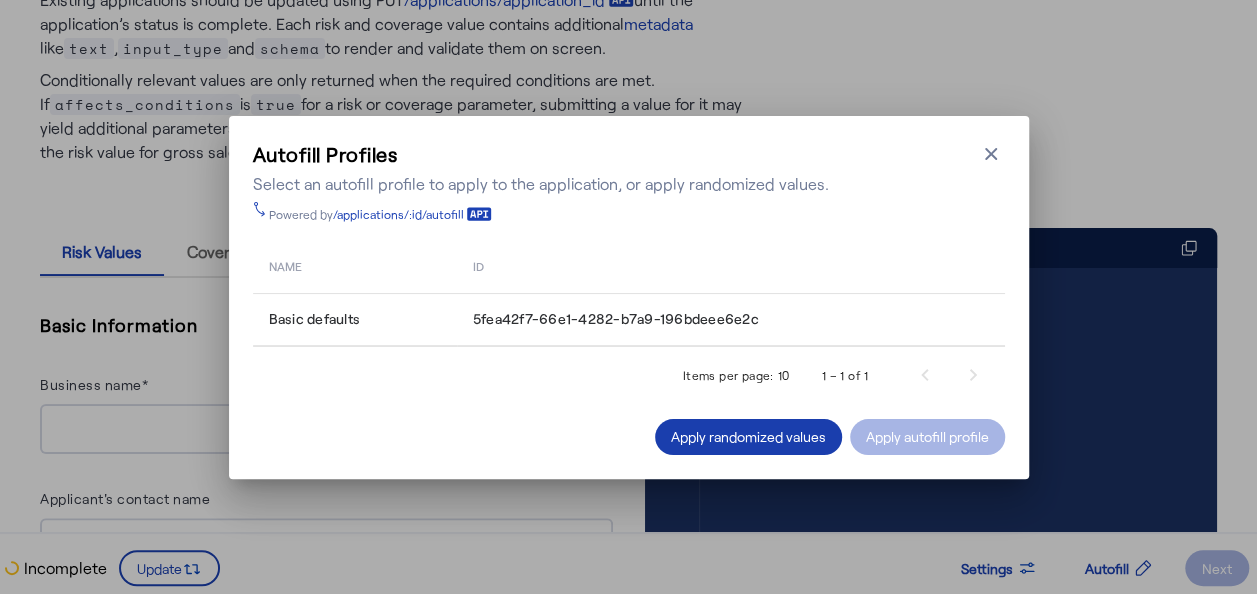 click on "Apply randomized values" at bounding box center (748, 436) 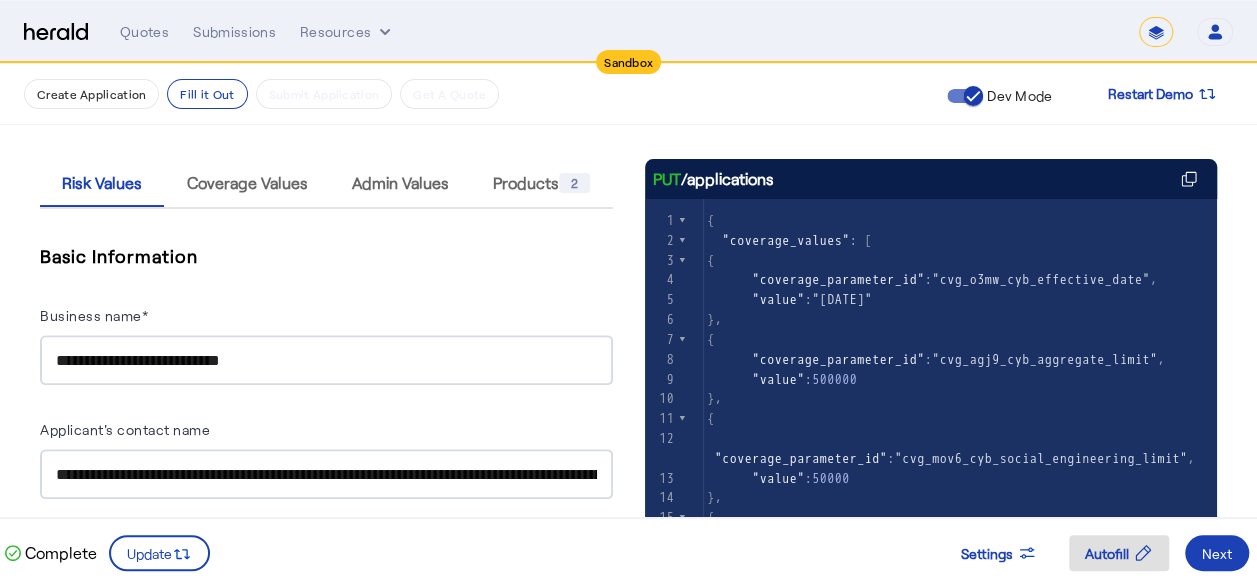 scroll, scrollTop: 300, scrollLeft: 0, axis: vertical 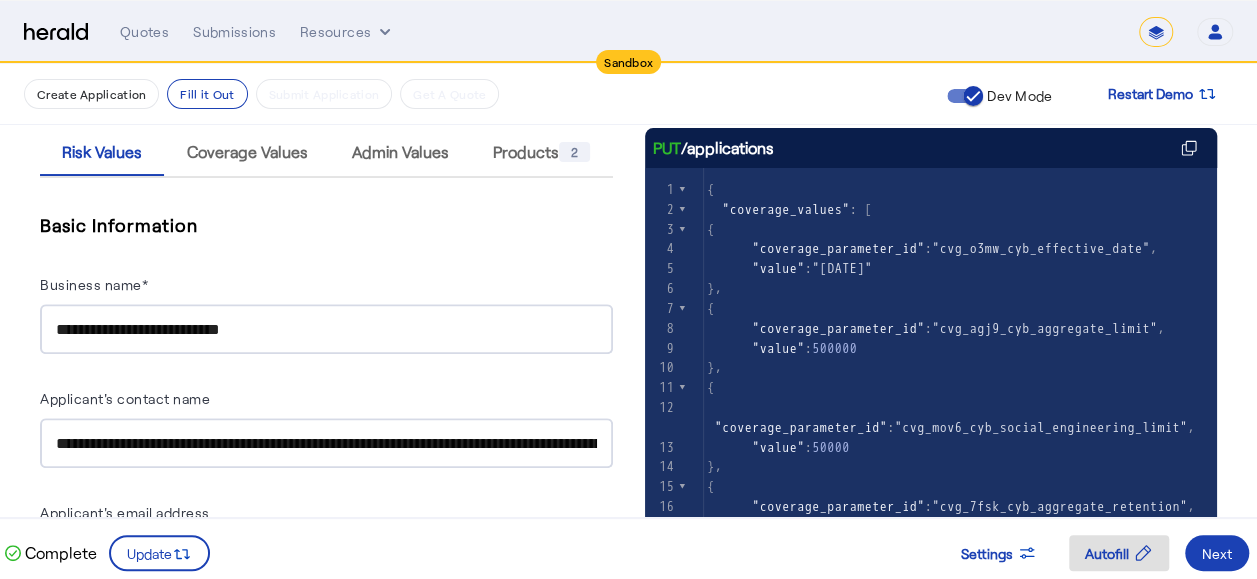 type on "**********" 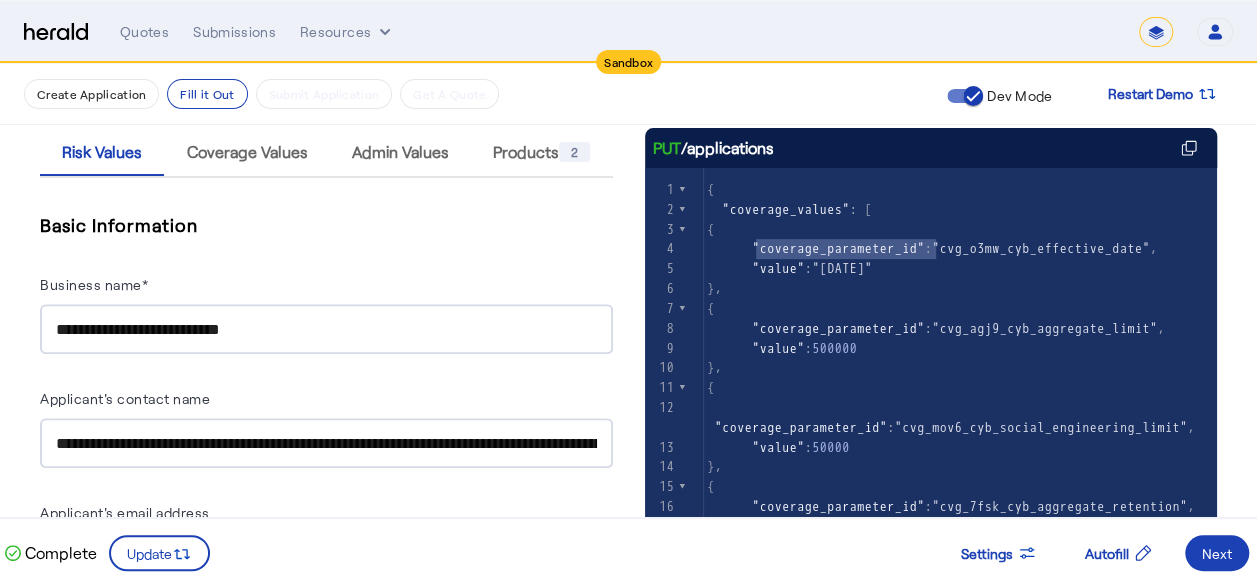 drag, startPoint x: 762, startPoint y: 251, endPoint x: 943, endPoint y: 250, distance: 181.00276 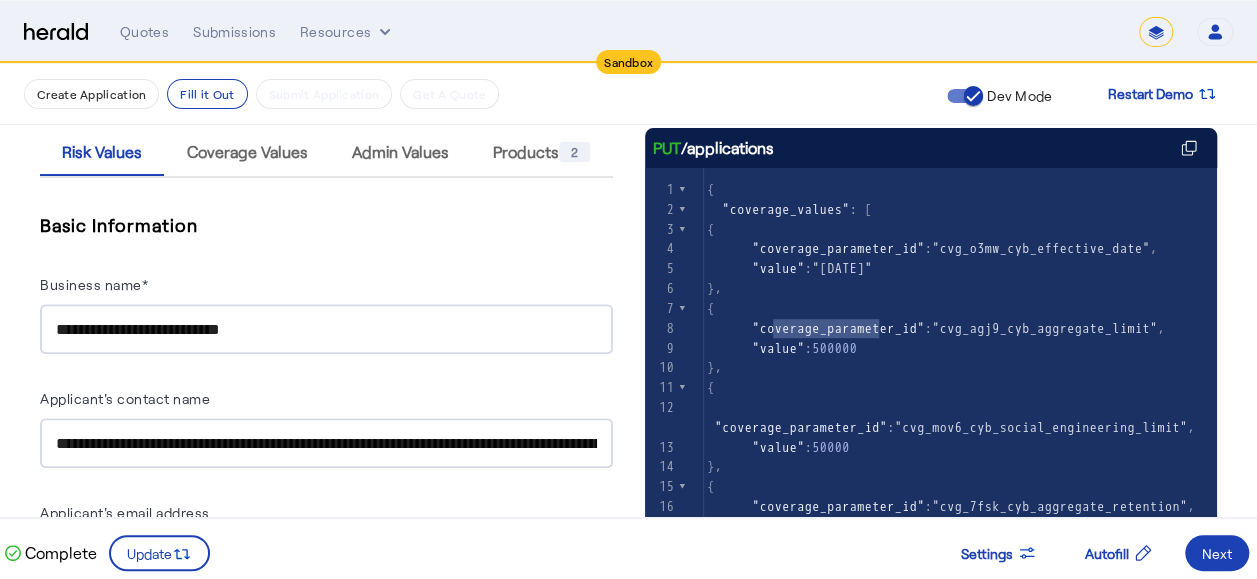 type on "**********" 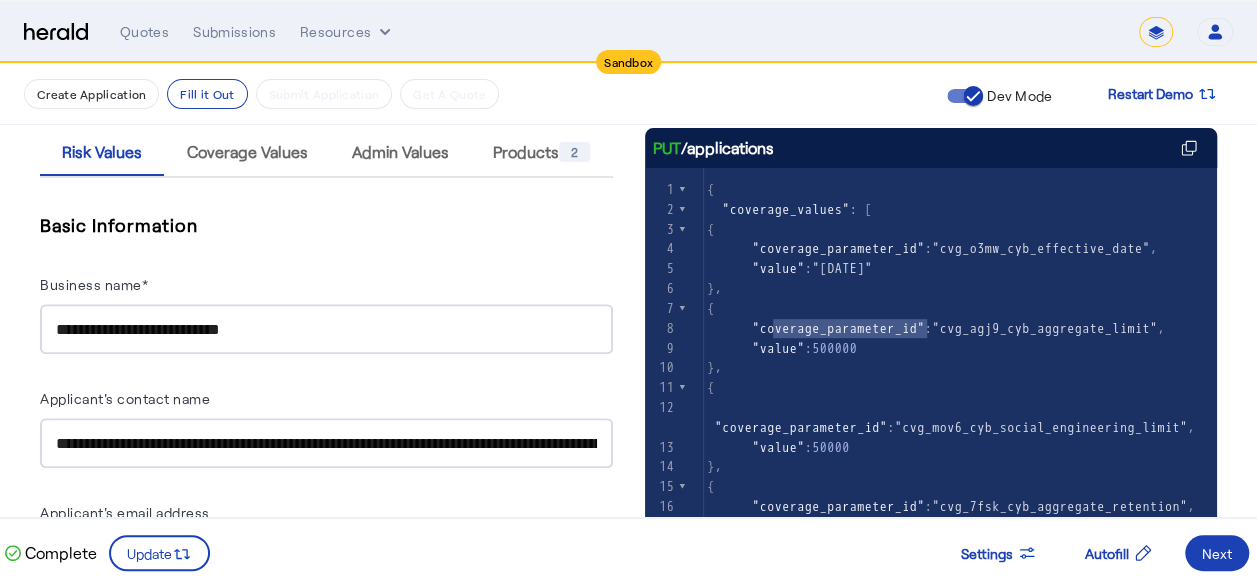drag, startPoint x: 778, startPoint y: 326, endPoint x: 935, endPoint y: 331, distance: 157.0796 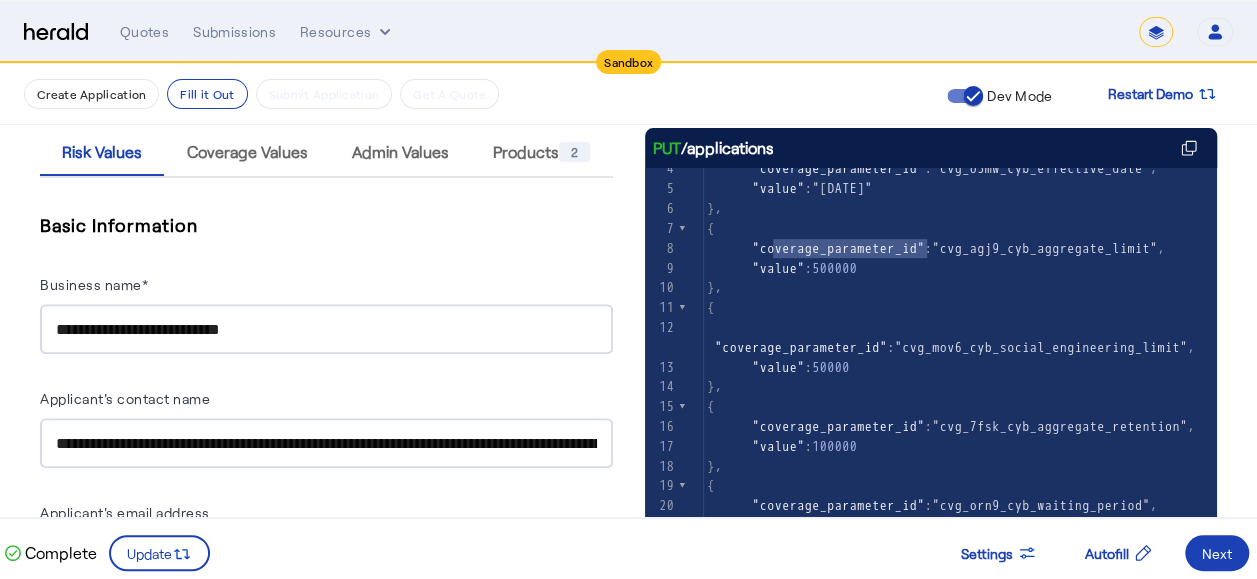 scroll, scrollTop: 200, scrollLeft: 0, axis: vertical 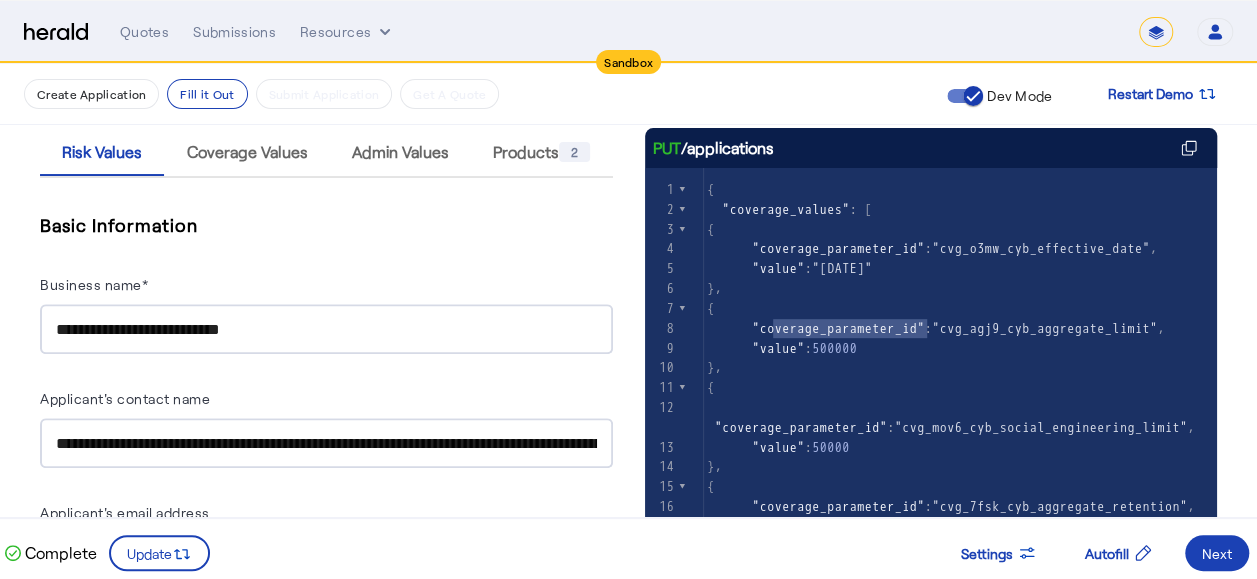 type 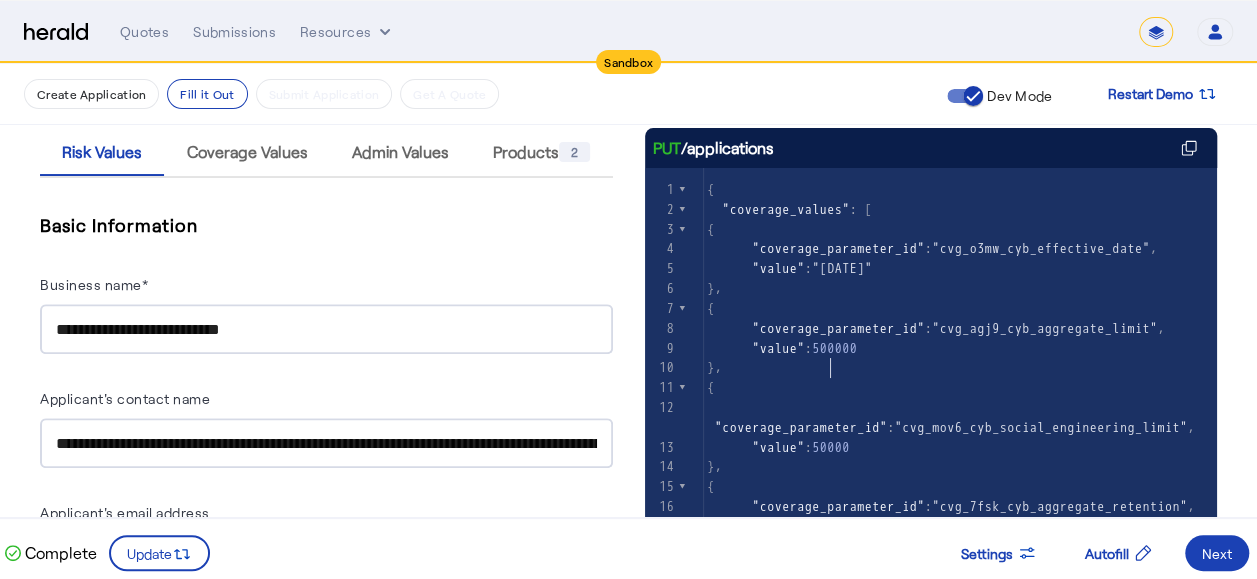 click on "500000" 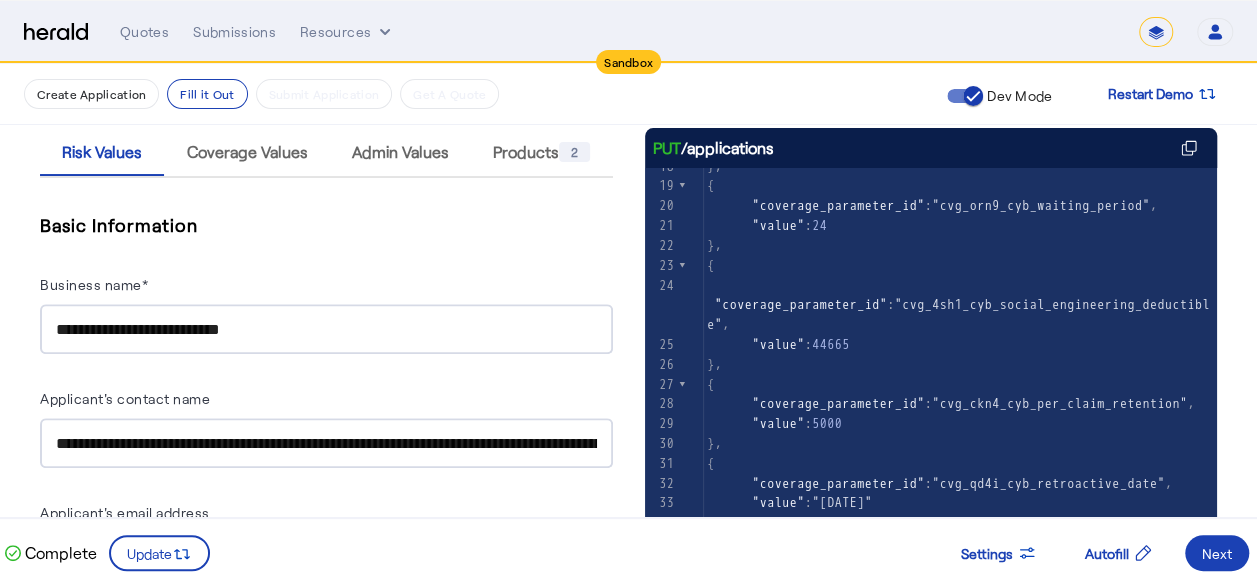 scroll, scrollTop: 400, scrollLeft: 0, axis: vertical 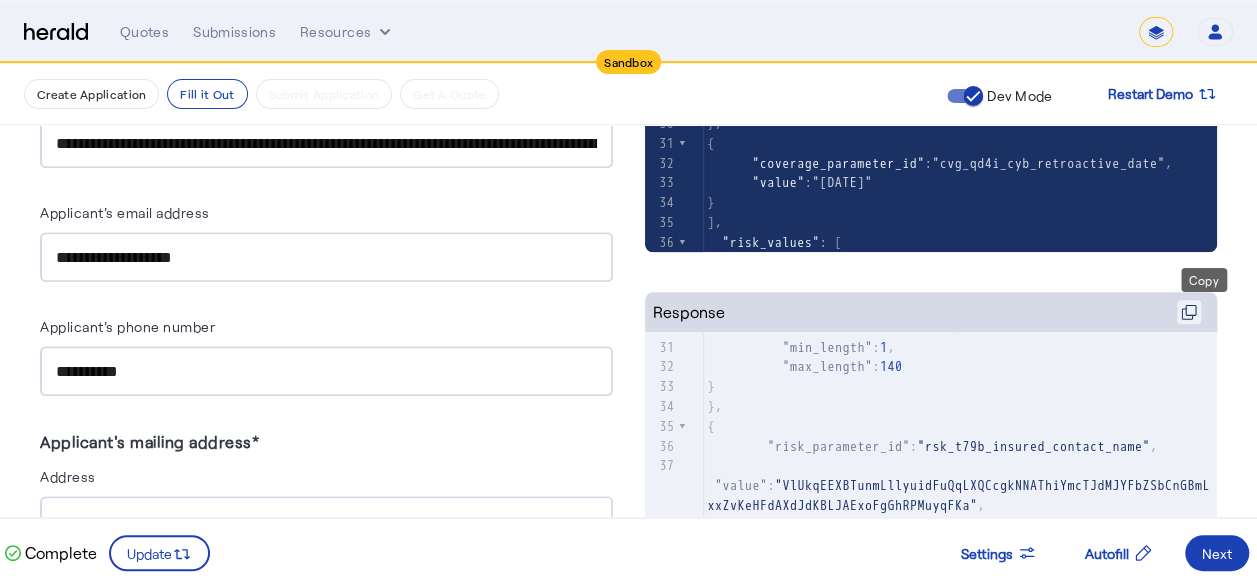 click 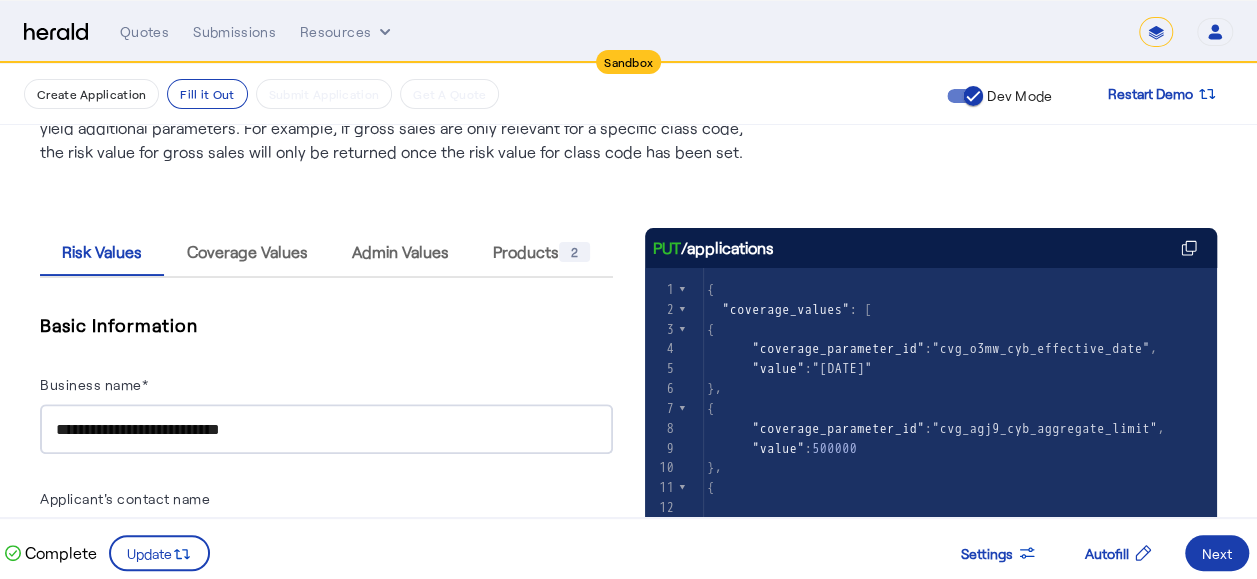 click on "Next" at bounding box center [1217, 553] 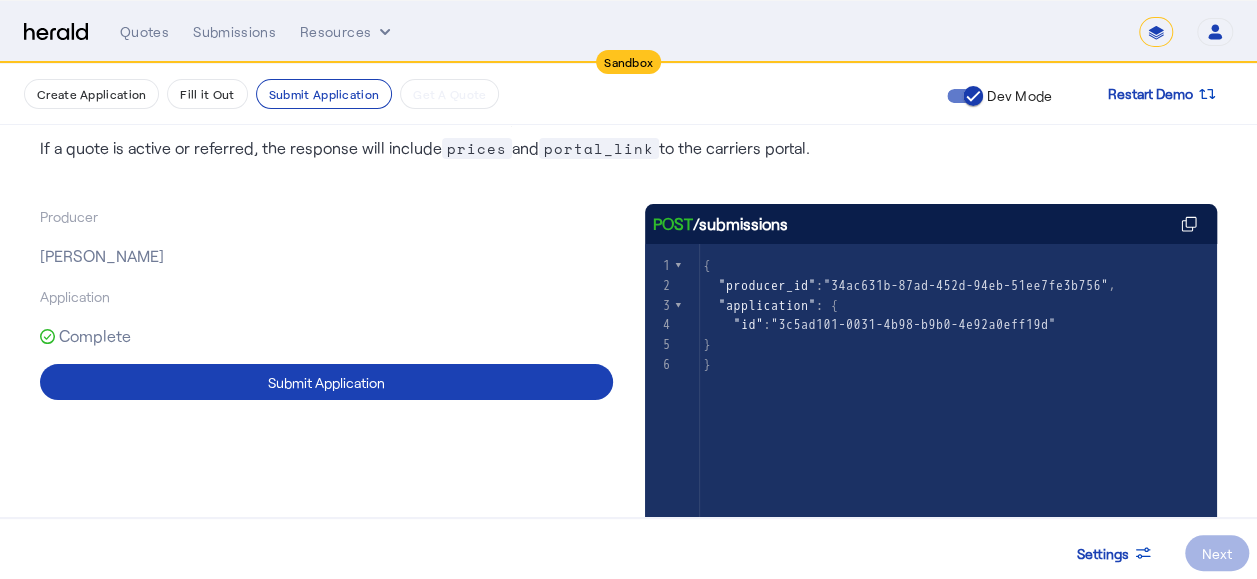 scroll, scrollTop: 200, scrollLeft: 0, axis: vertical 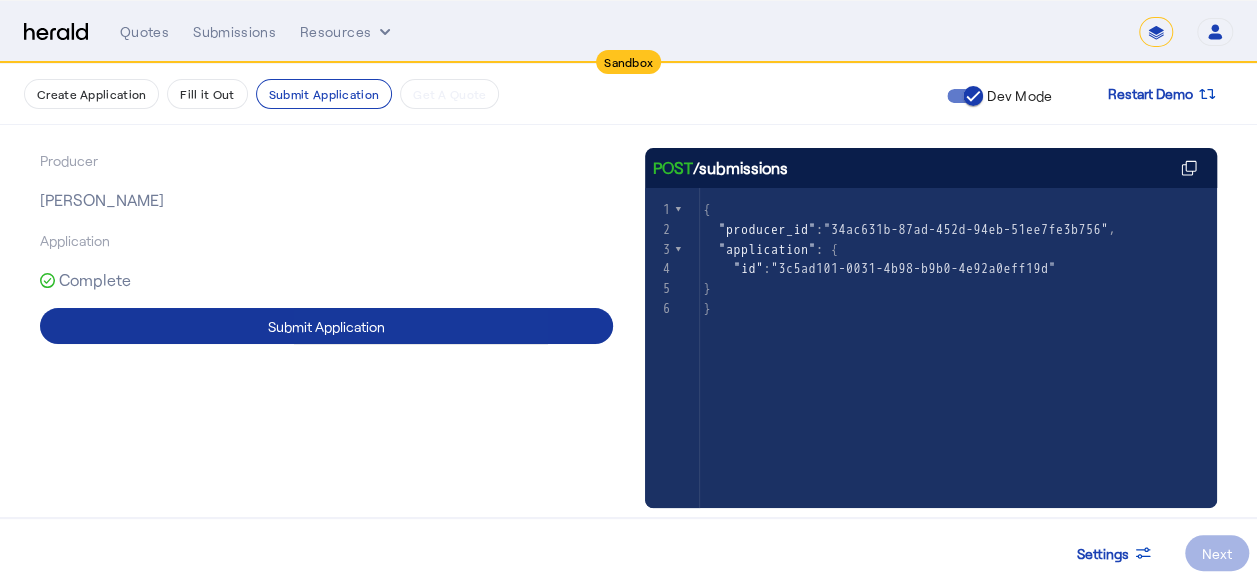 click on "Submit Application" at bounding box center (326, 326) 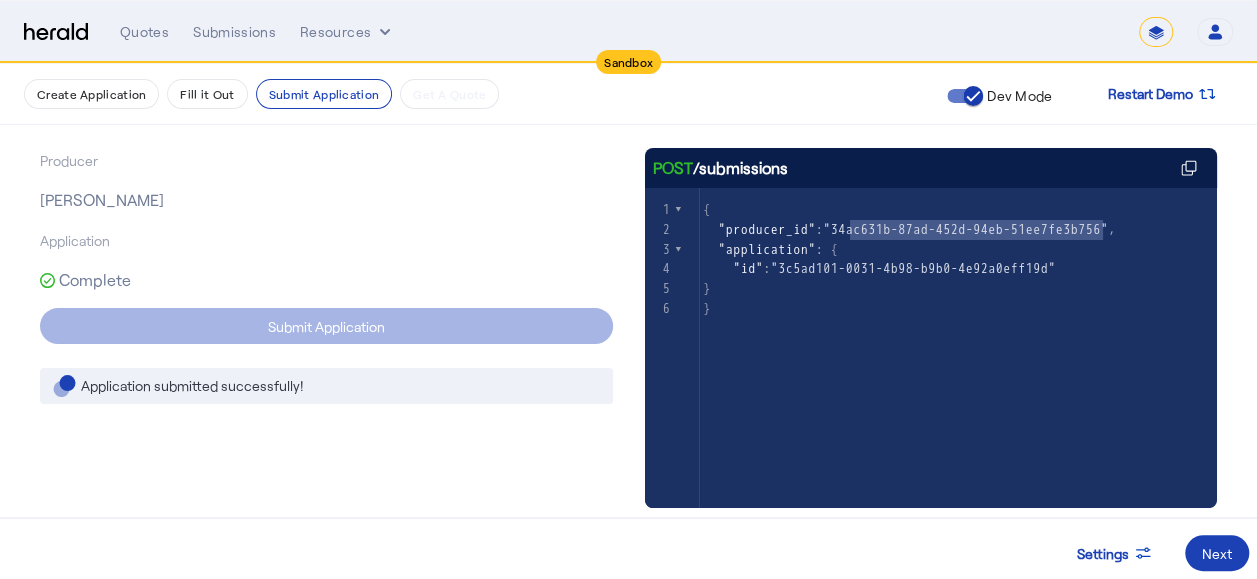 type on "**********" 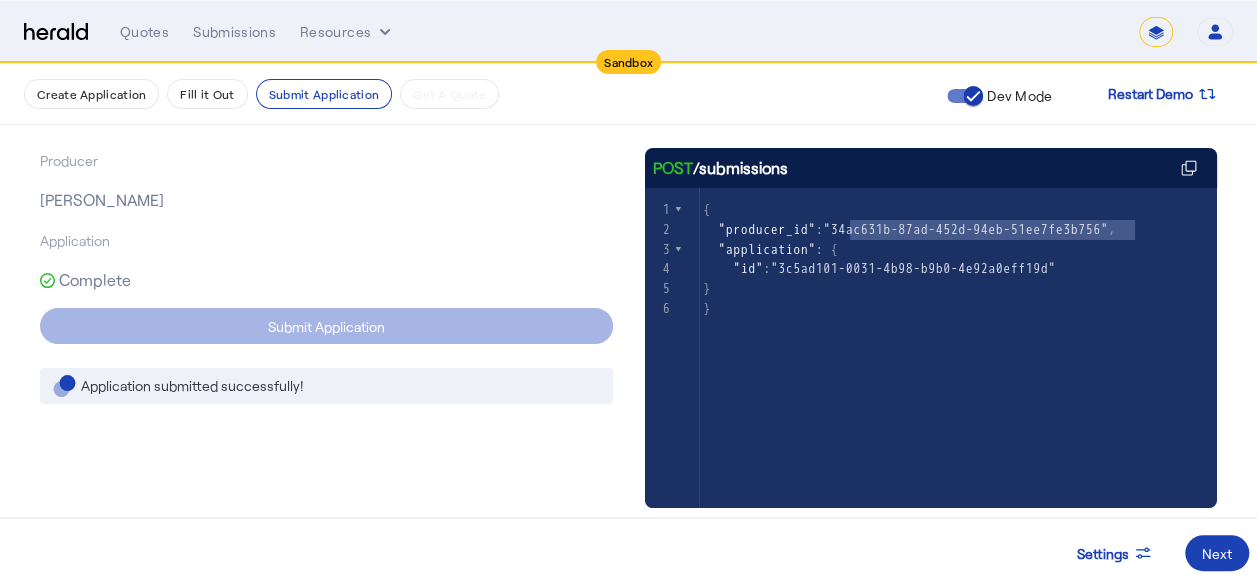 type 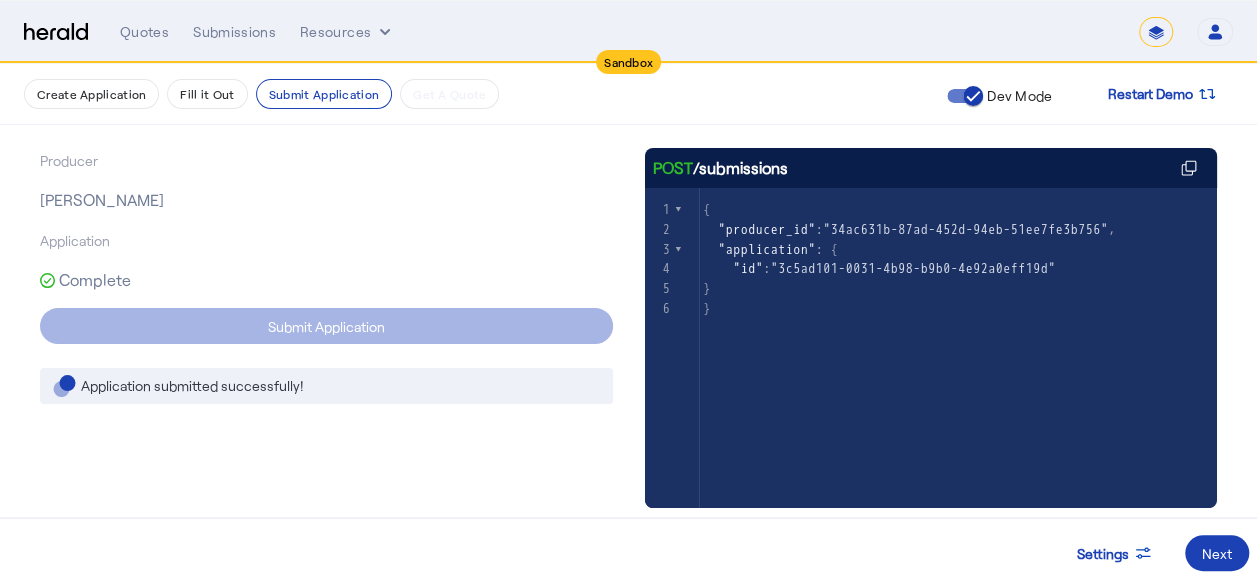 click on "Producer   Sayanta Paul   Application
Complete  Submit Application
Application submitted successfully! POST  /submissions
x   1 { 2    "producer_id" :  "34ac631b-87ad-452d-94eb-51ee7fe3b756" , 3    "application" : { 4      "id" :  "3c5ad101-0031-4b98-b9b0-4e92a0eff19d" 5   } 6 }  Response
xxxxxxxxxx 170   1 { 2    "id" :  "b12cada7-2cde-4eec-8476-0b177e74d6ed" , 3    "producer_id" :  "34ac631b-87ad-452d-94eb-51ee7fe3b756" , 4    "quote_previews" : [ 5     { 6        "quote_id" :  "ca437e31-01d8-4535-8db5-eaea073d5282" , 7        "product_id" :  "prd_la3v_atbay_cyber" , 8        "status" :  "pending" 9     }, 10     { 11        "quote_id" :  "d49942ba-7f7f-4341-bb77-1b242aaa7847" , 12        "product_id" :  "prd_0050_herald_cyber" , 13        "status" :  "pending" 14     } 15   ], 16    "application" : { 17      "products" : [ 18        "prd_0050_herald_cyber" , 19 20 21" 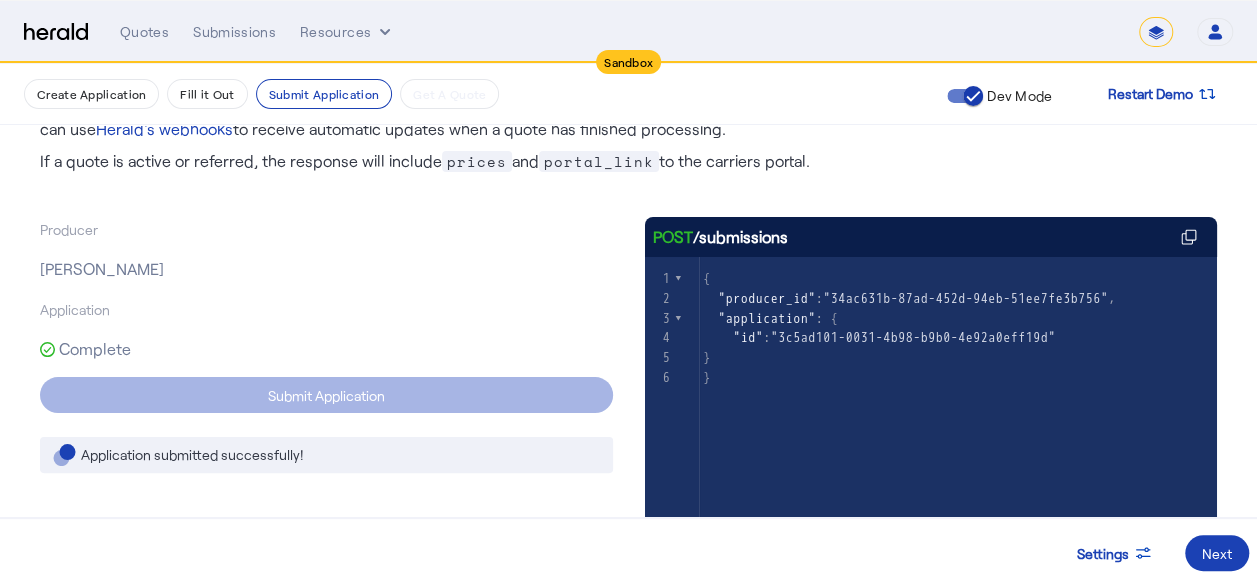 scroll, scrollTop: 100, scrollLeft: 0, axis: vertical 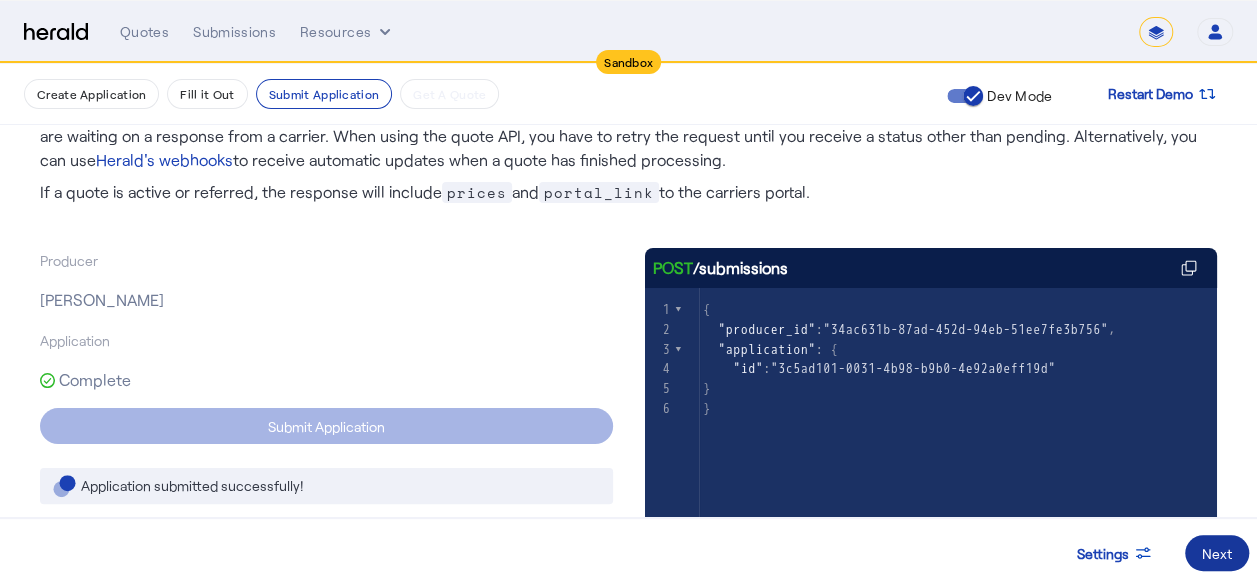 click at bounding box center (1217, 553) 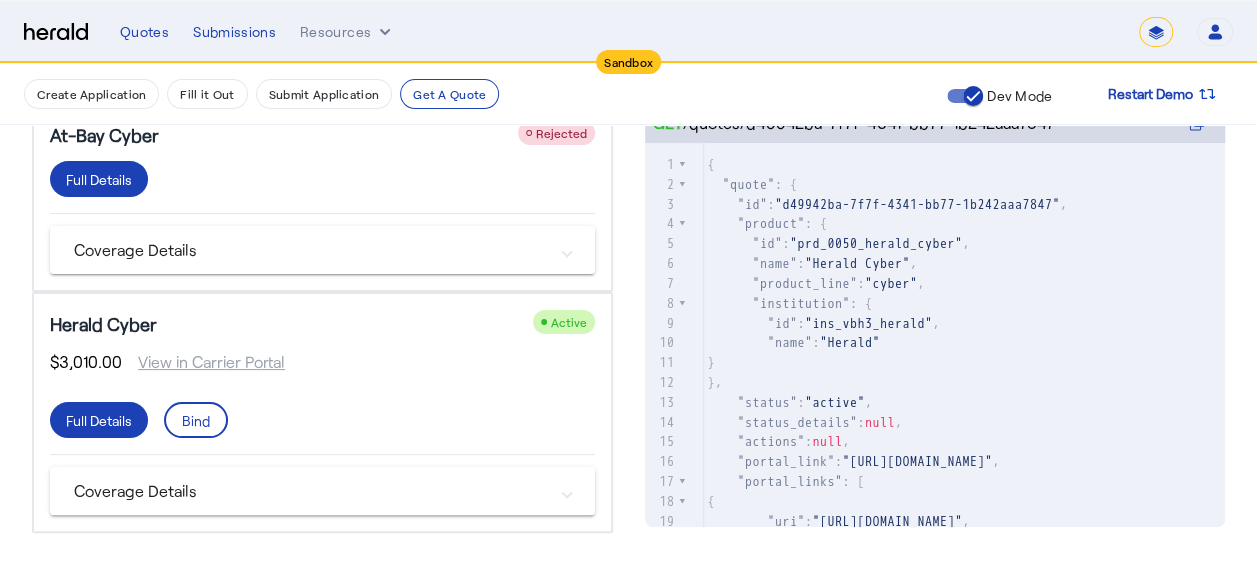 scroll, scrollTop: 300, scrollLeft: 0, axis: vertical 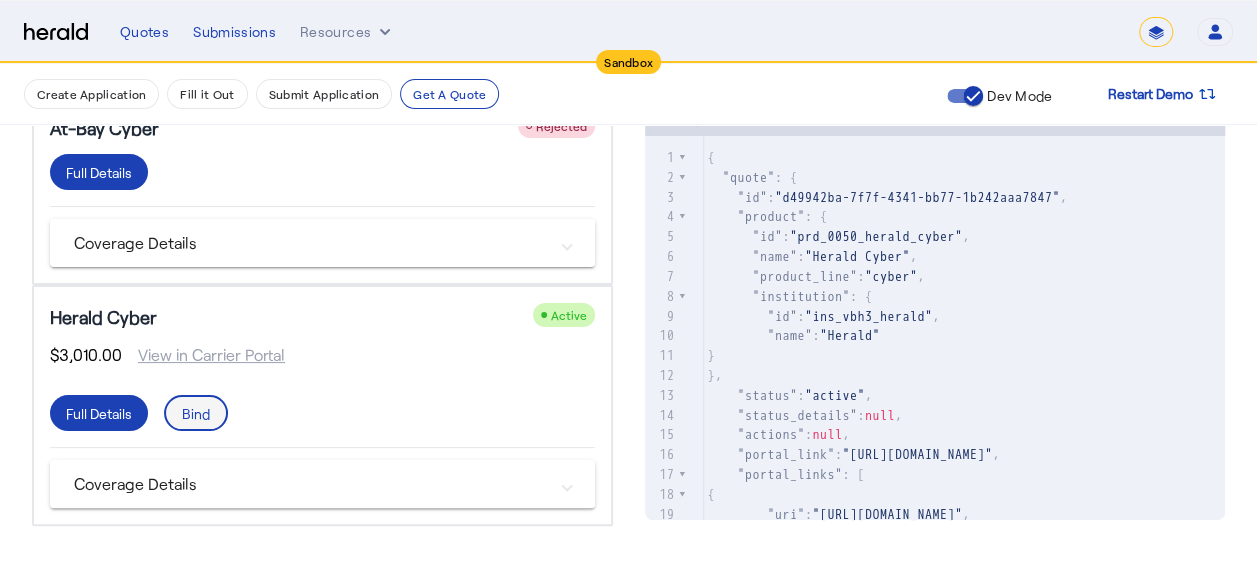 click on "Bind" 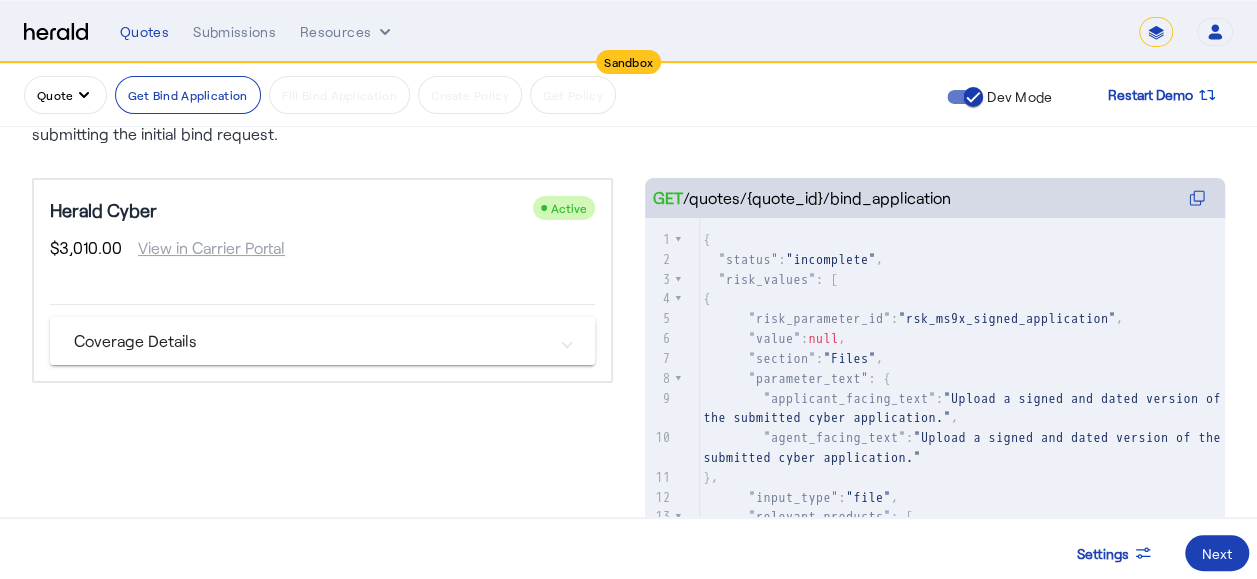 scroll, scrollTop: 100, scrollLeft: 0, axis: vertical 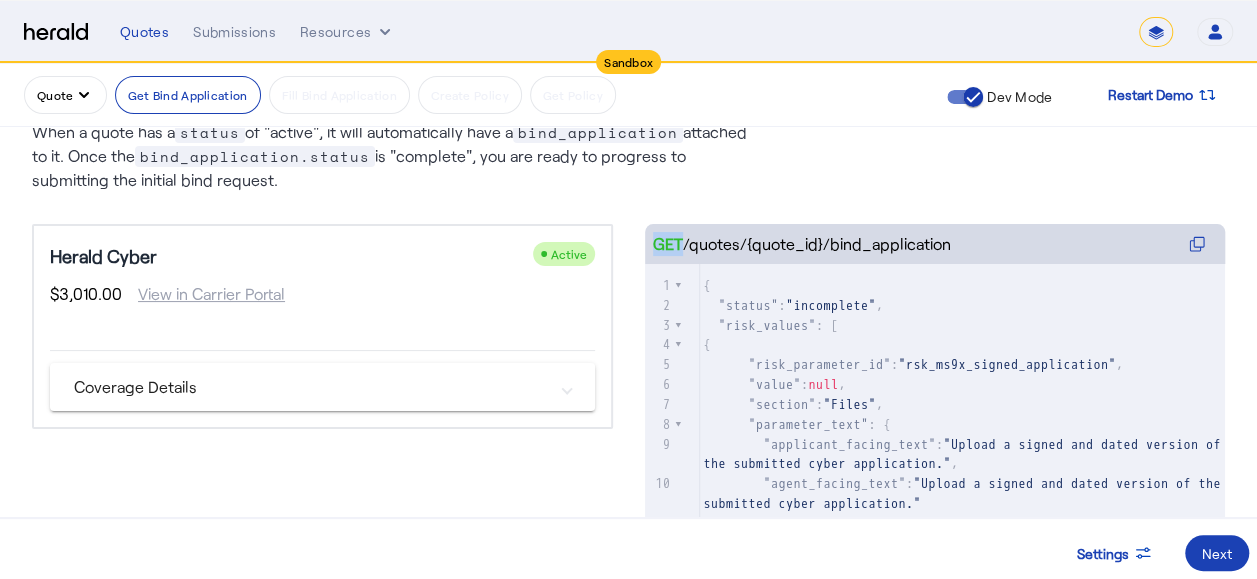 drag, startPoint x: 660, startPoint y: 244, endPoint x: 961, endPoint y: 244, distance: 301 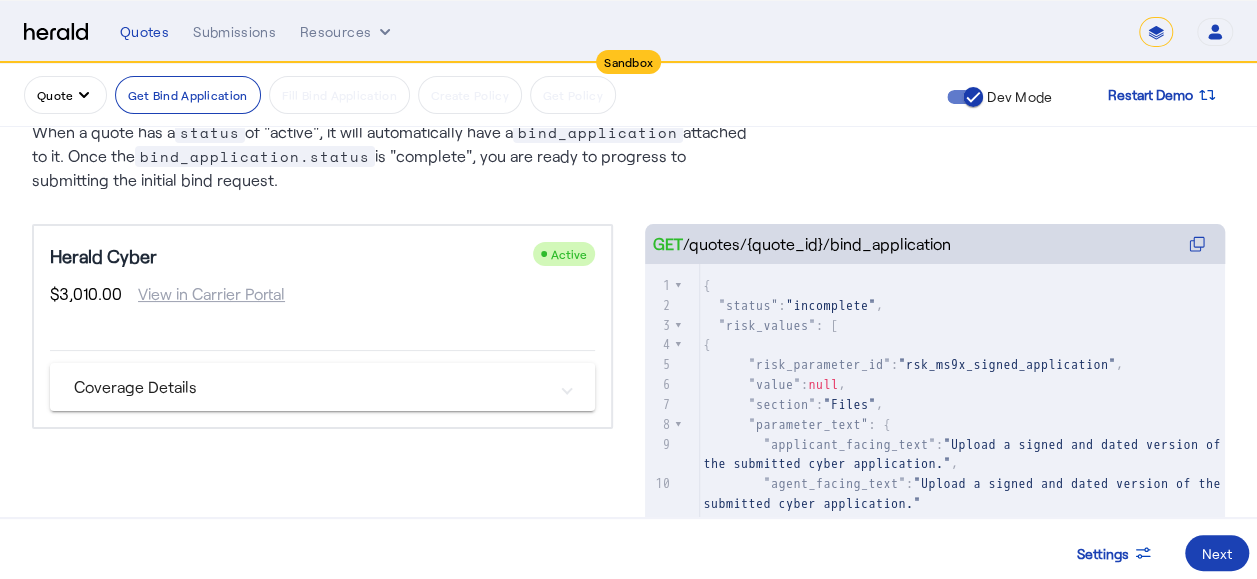 click on "GET  /quotes/{quote_id}/bind_application" 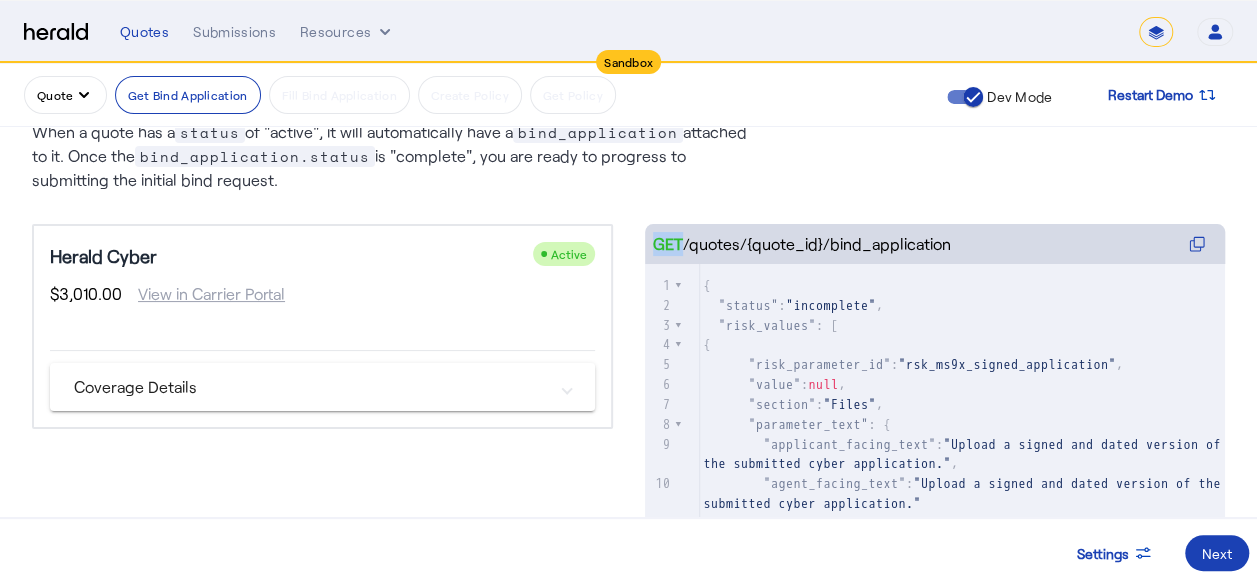 drag, startPoint x: 663, startPoint y: 246, endPoint x: 974, endPoint y: 246, distance: 311 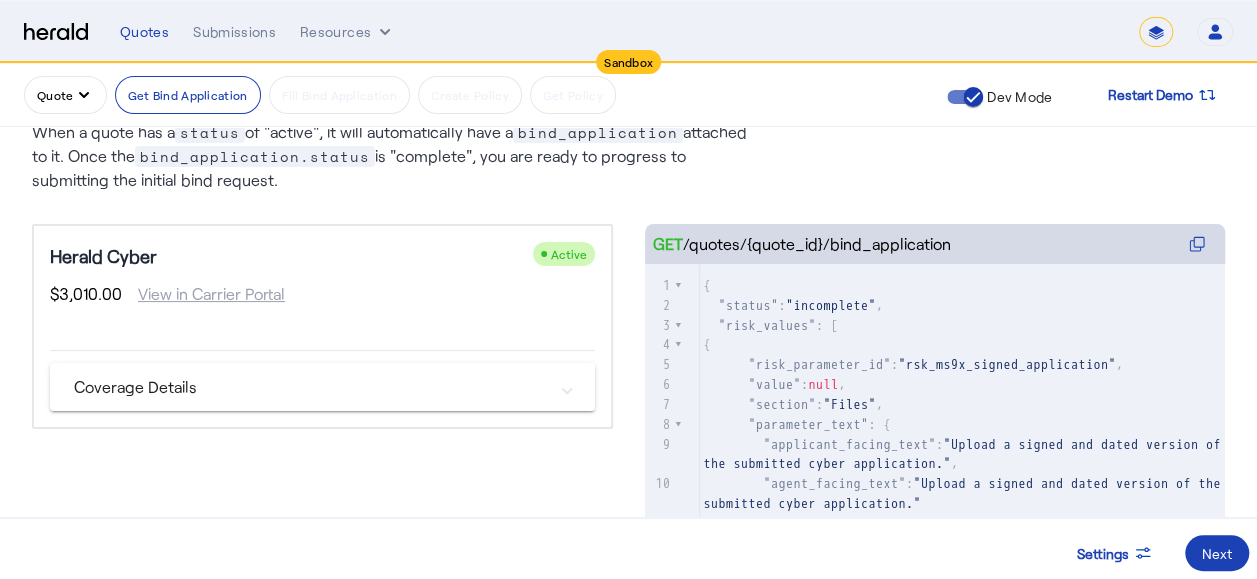 click on "Herald Cyber
Active $3,010.00 View in Carrier Portal  Coverage Details   Cyber Effective Date   2025-10-28   Aggregate Limit   $500,000.00   Social Engineering Limit   $50,000.00   Aggregate Retention   $100,000.00   Waiting Period (hours)   $12.00   Per Claim Retention   $5,000.00   Cyber Risk Retroactive Date   1988-01-17   Data Breach Liability Limit      Data Breach Response Limit      Direct Business Interruption Limit      Network Security Liability Costs Limit      Network Security Response Limit      Ransomware Event Limit      Ransomware Event Retention      Cyber Risk Expiration Date     GET  /quotes/{quote_id}/bind_application
xxxxxxxxxx 56   1 { 2    "status" :  "incomplete" , 3    "risk_values" : [ 4     { 5        "risk_parameter_id" :  "rsk_ms9x_signed_application" , 6        "value" :  null , 7        "section" :  "Files" , 8        "parameter_text" : { 9          "applicant_facing_text" :  , 10          "agent_facing_text" :  11       }, 12" 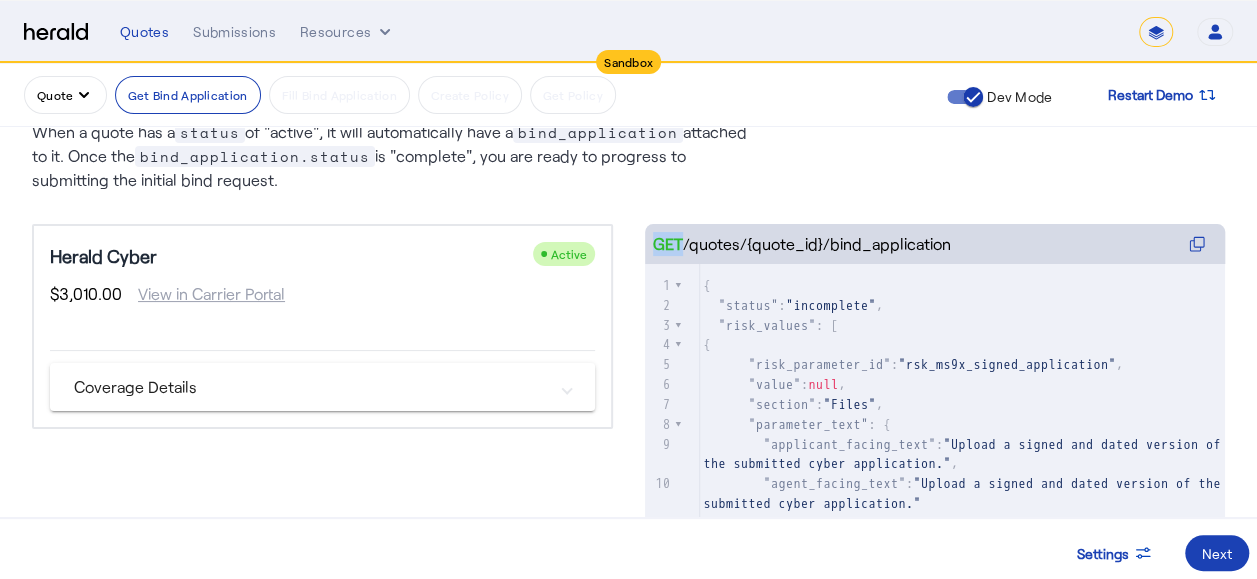 drag, startPoint x: 656, startPoint y: 248, endPoint x: 962, endPoint y: 246, distance: 306.00653 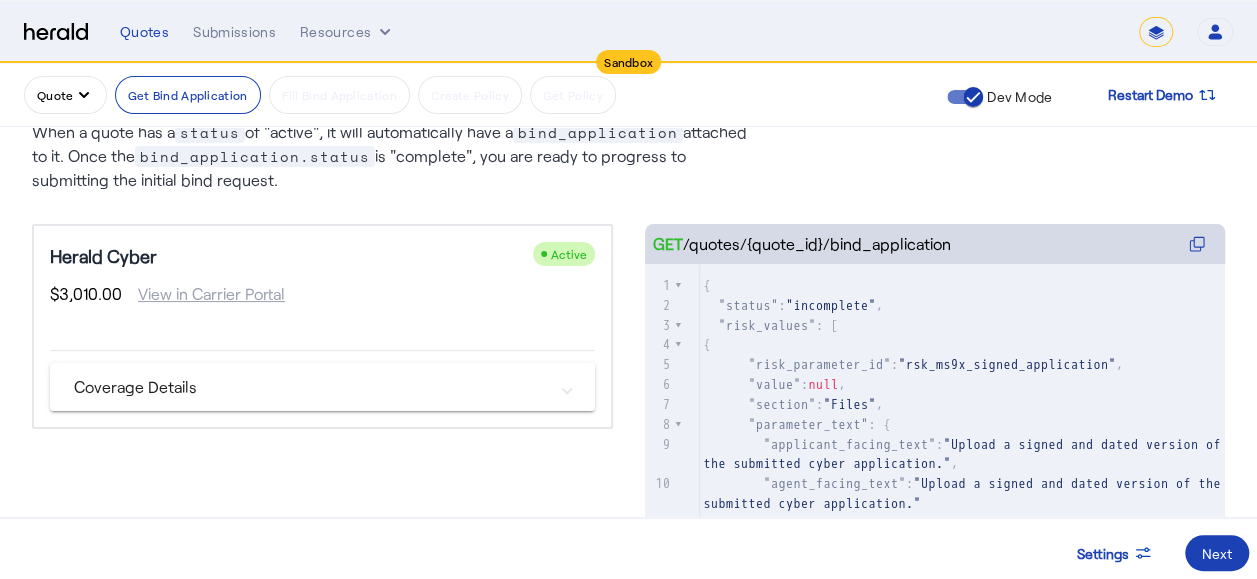 drag, startPoint x: 962, startPoint y: 246, endPoint x: 831, endPoint y: 244, distance: 131.01526 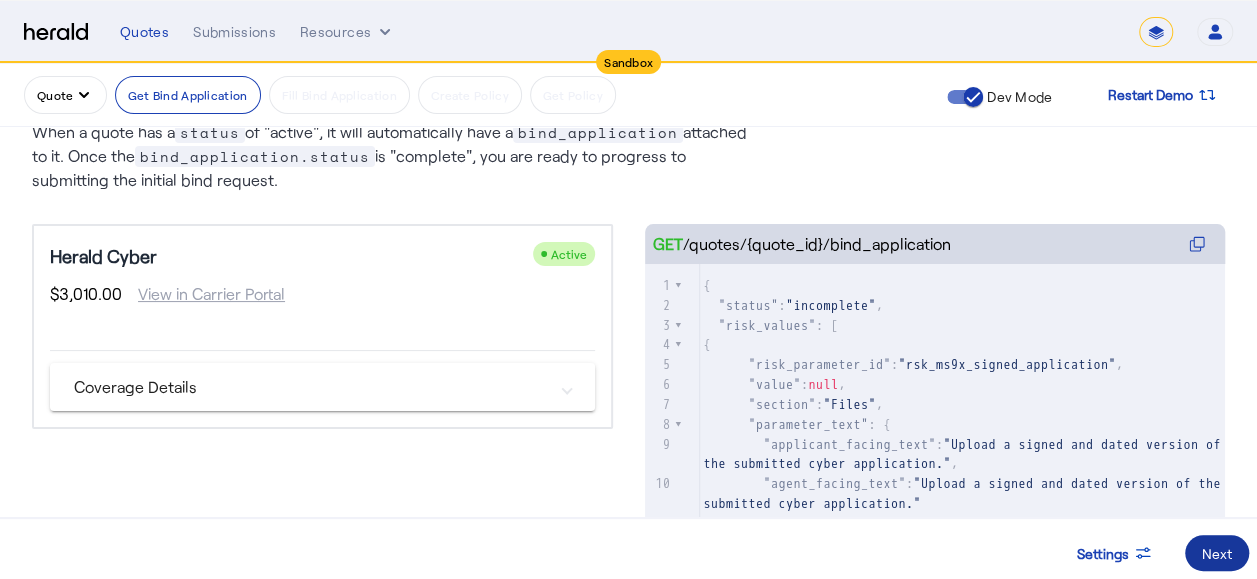 click on "Next" at bounding box center (1217, 553) 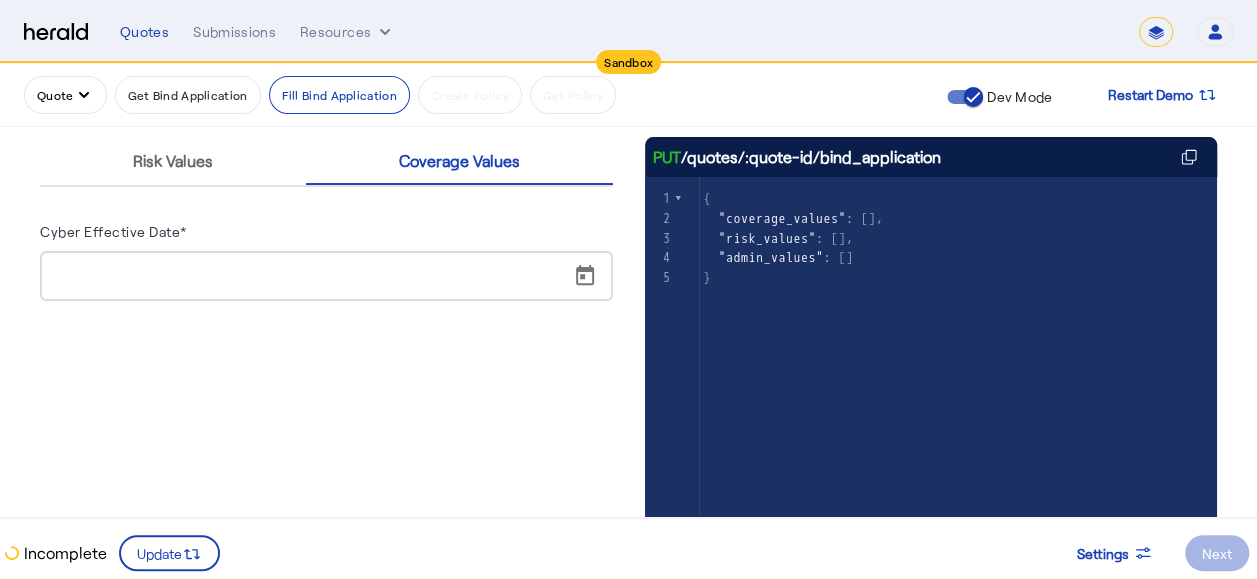 scroll, scrollTop: 200, scrollLeft: 0, axis: vertical 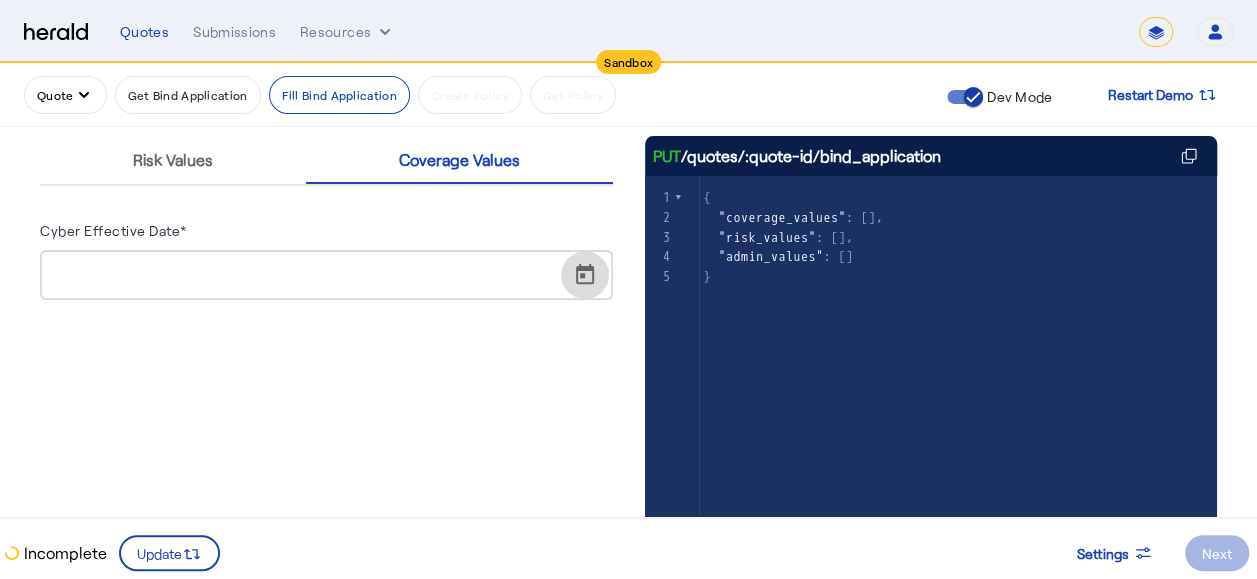 click 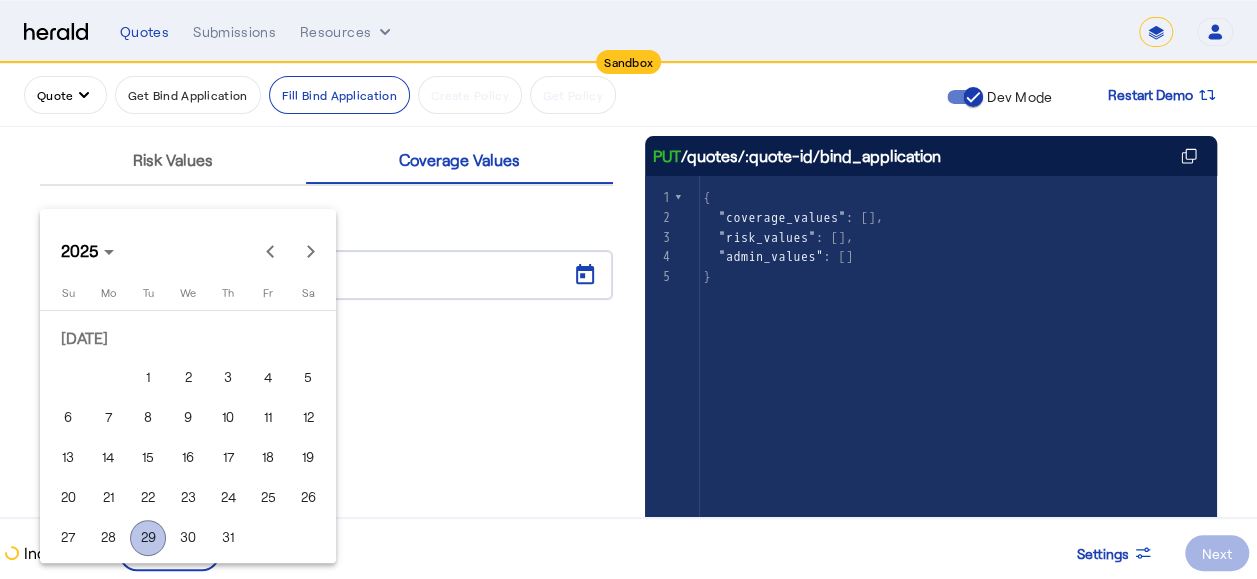 click on "31" at bounding box center (228, 538) 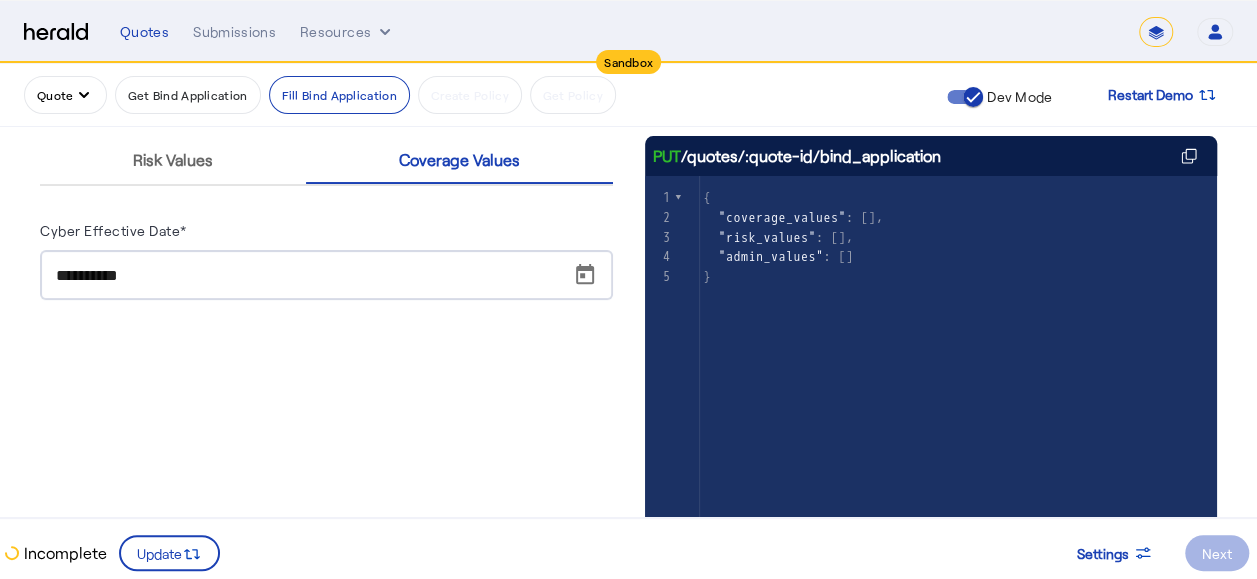 click on "**********" 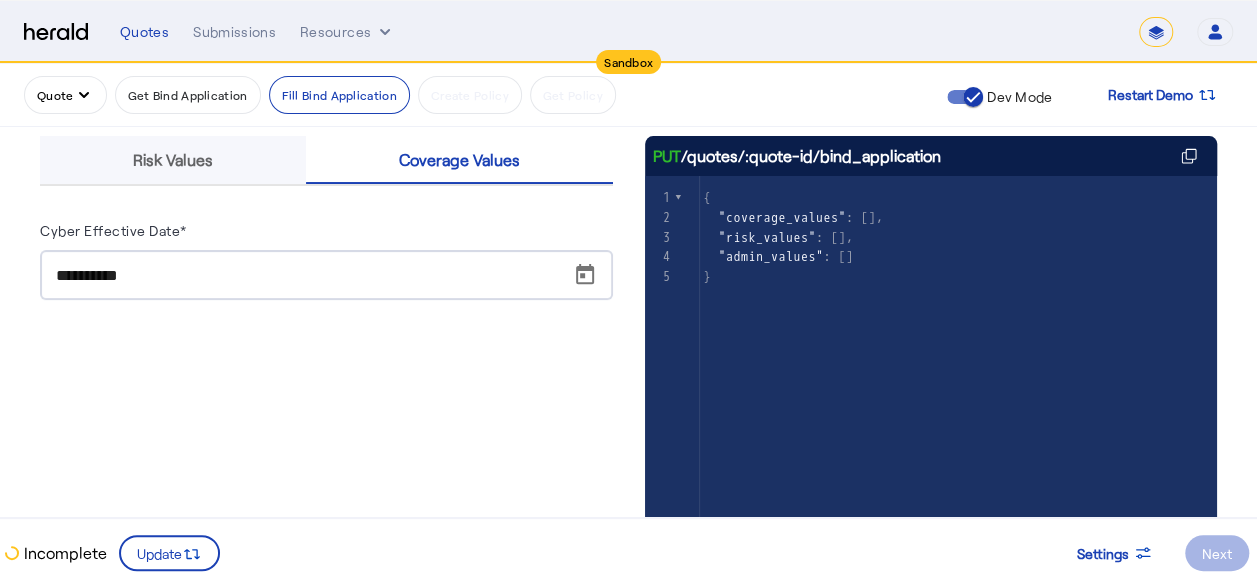 click on "Risk Values" at bounding box center (173, 160) 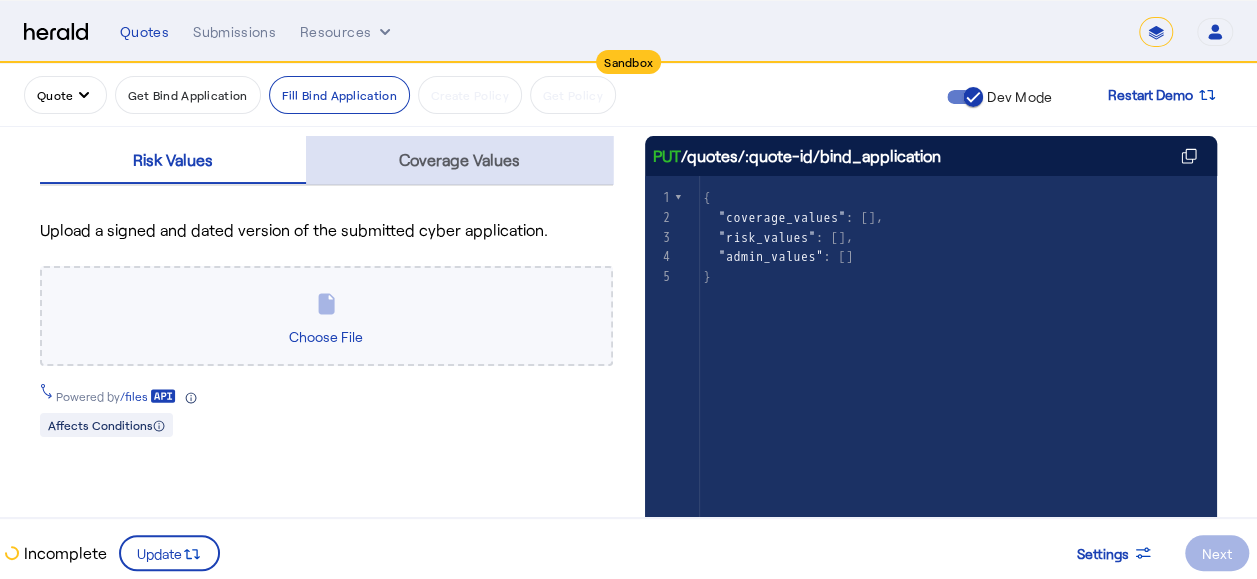 click on "Coverage Values" at bounding box center [459, 160] 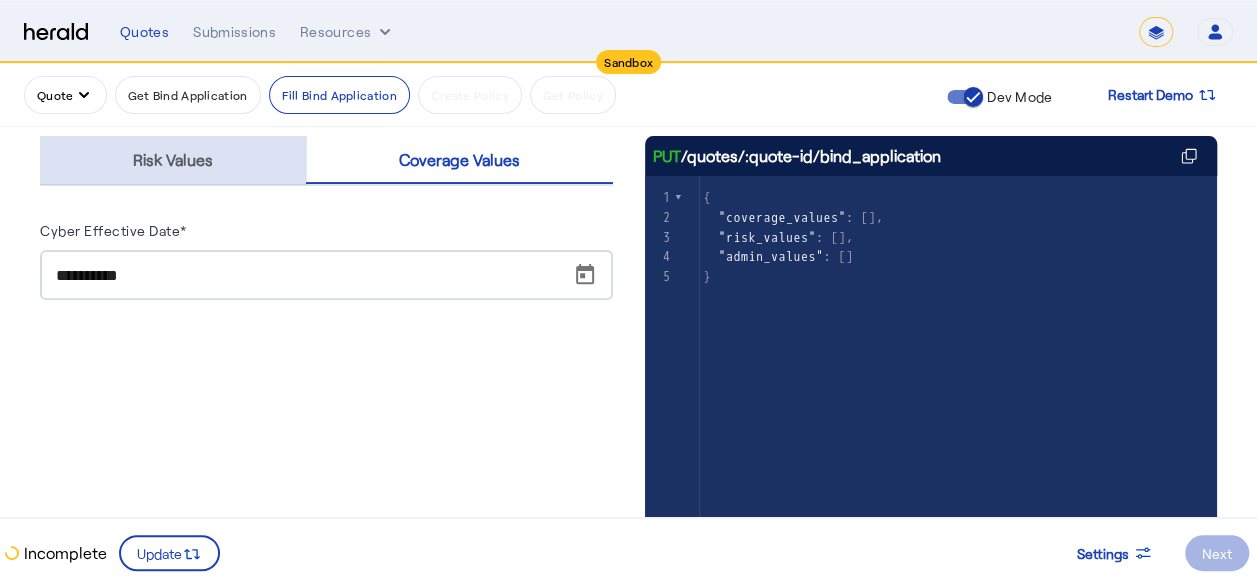 click on "Risk Values" at bounding box center (173, 160) 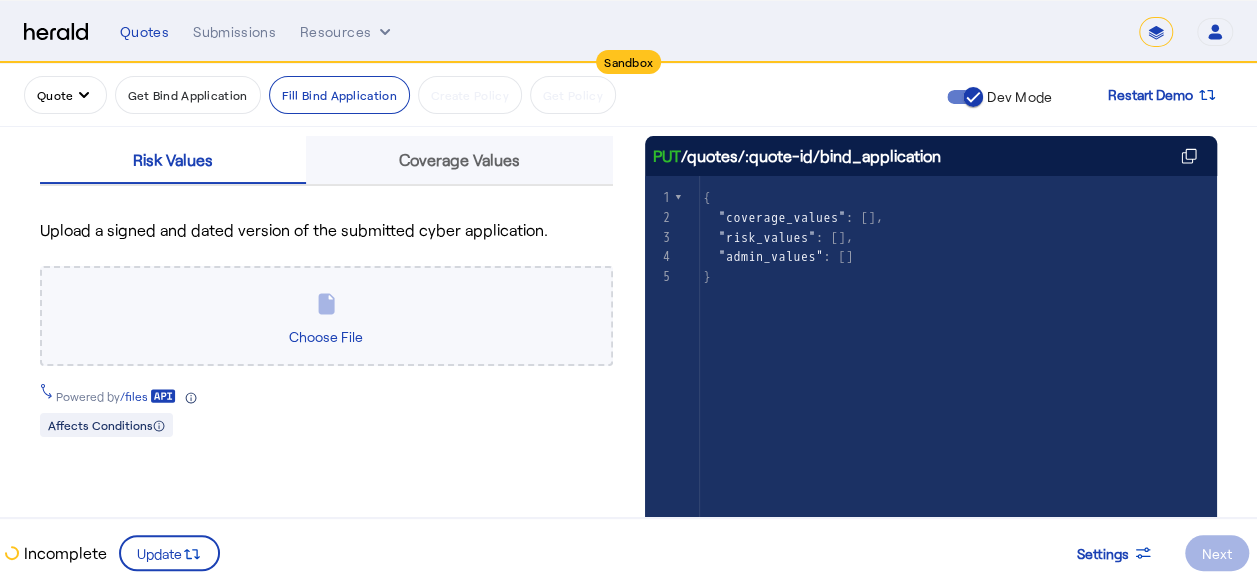 click on "Coverage Values" at bounding box center [459, 160] 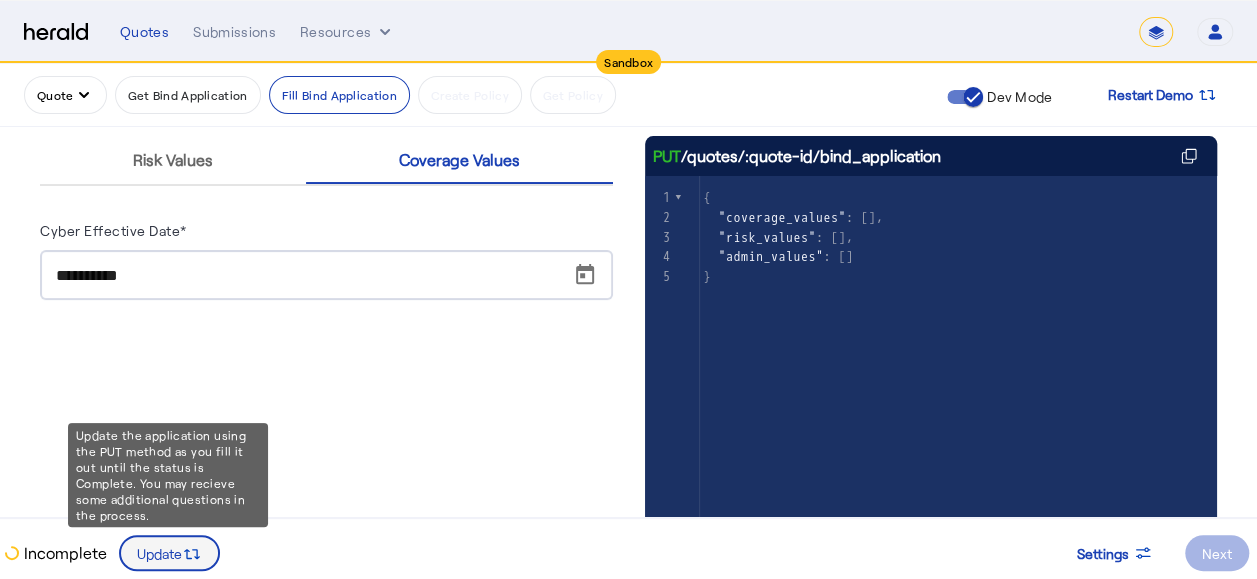 click on "Update" at bounding box center (159, 553) 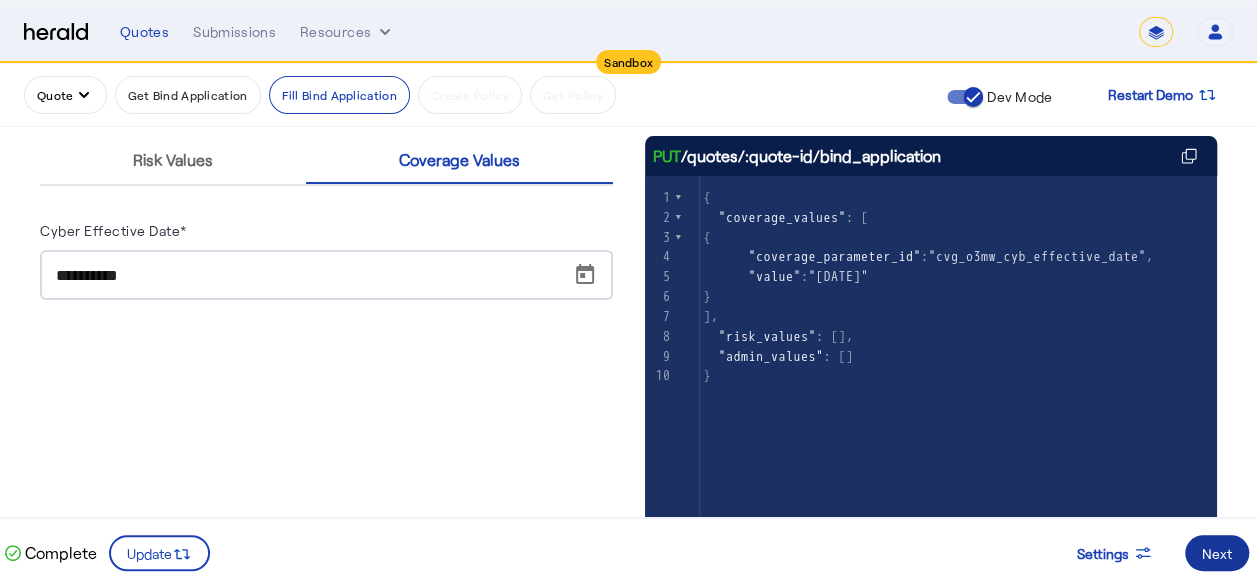 click on "Next" at bounding box center [1217, 553] 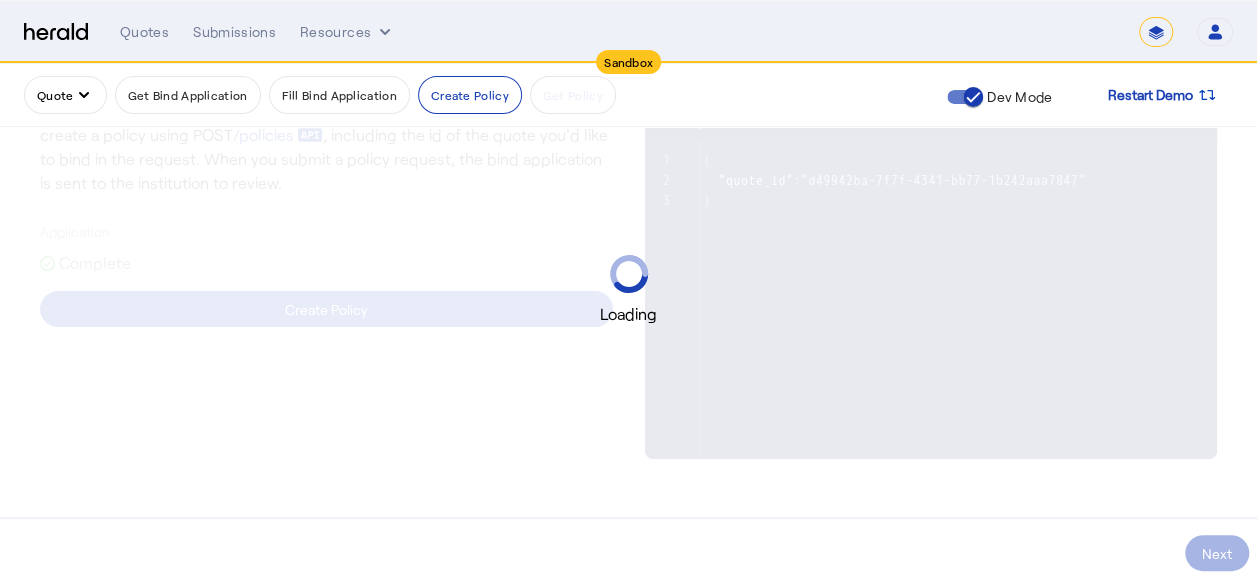 scroll, scrollTop: 0, scrollLeft: 0, axis: both 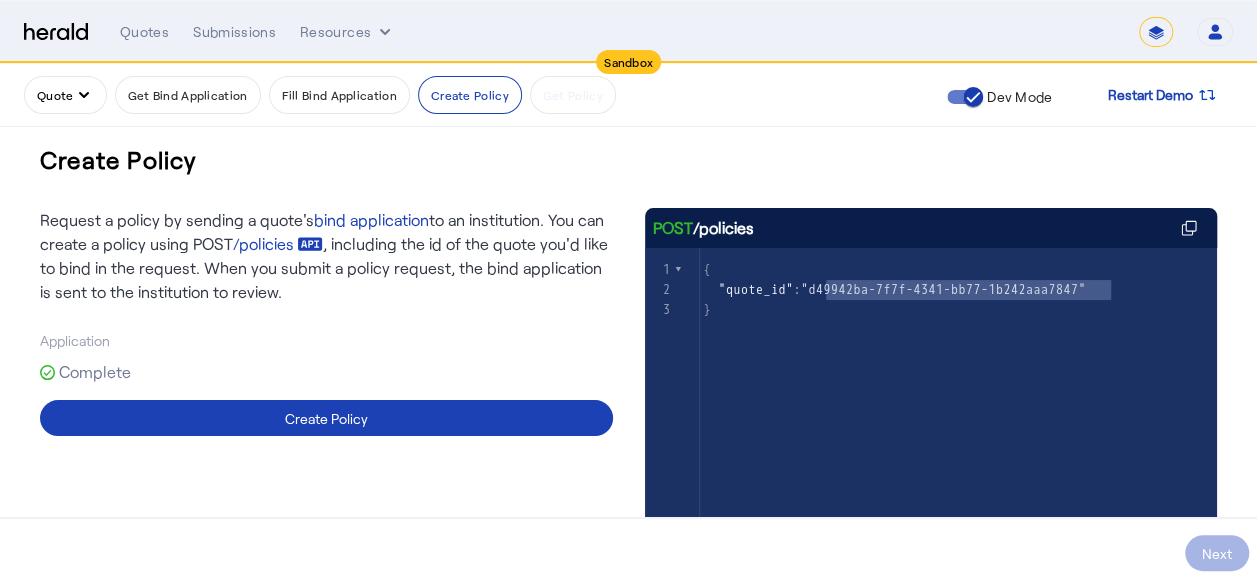 type on "**********" 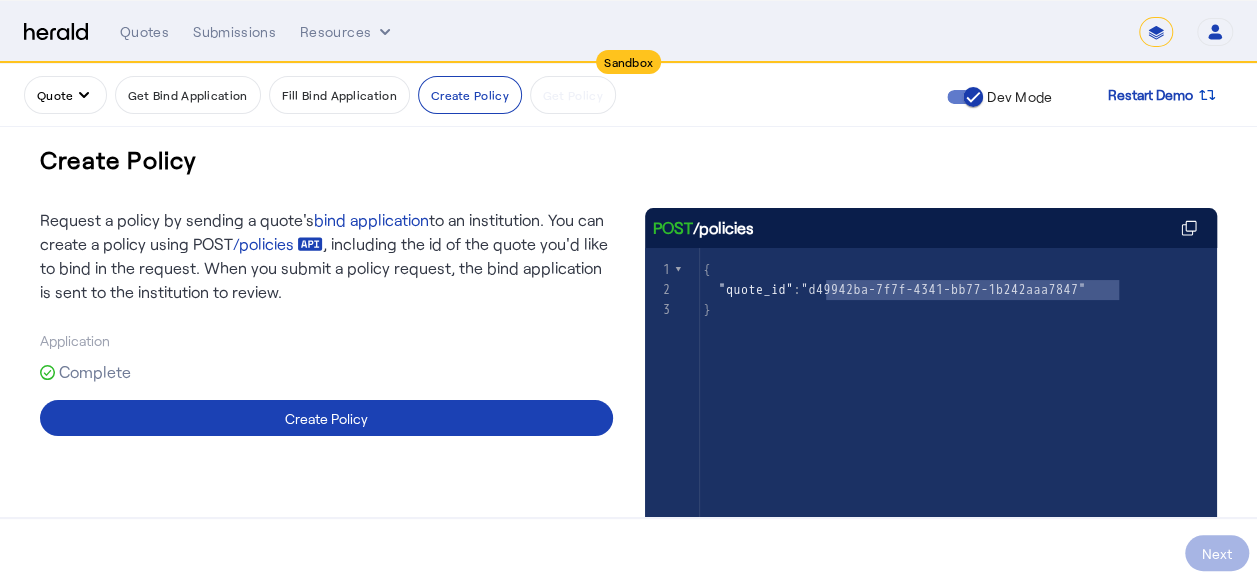 drag, startPoint x: 832, startPoint y: 284, endPoint x: 1126, endPoint y: 290, distance: 294.06122 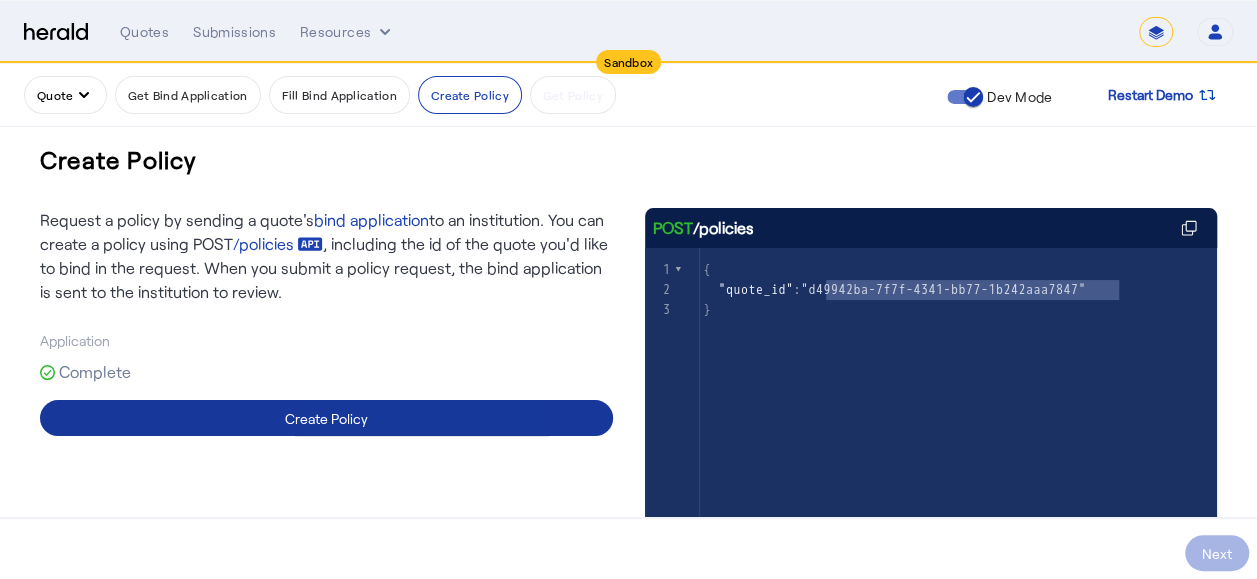 click 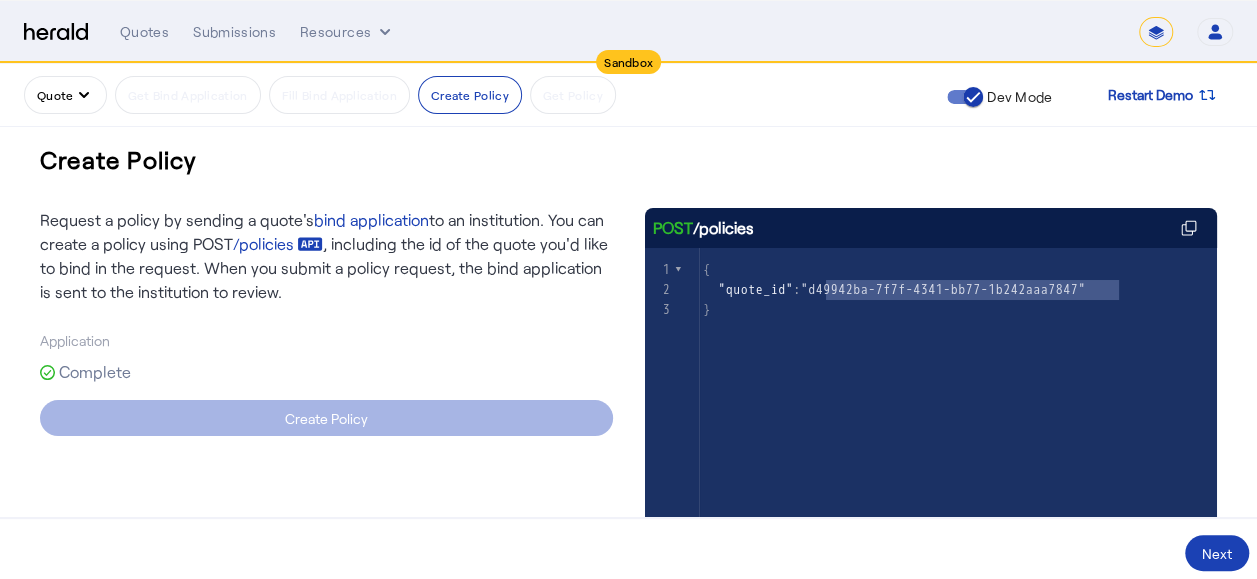 scroll, scrollTop: 40, scrollLeft: 0, axis: vertical 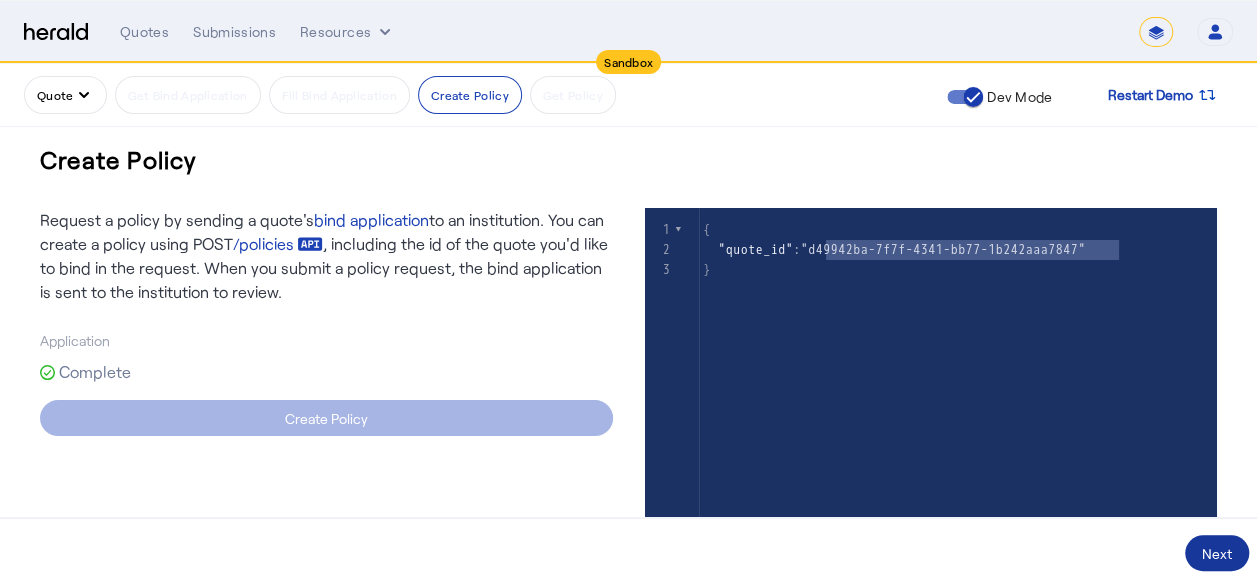 click on "Next" at bounding box center [1217, 553] 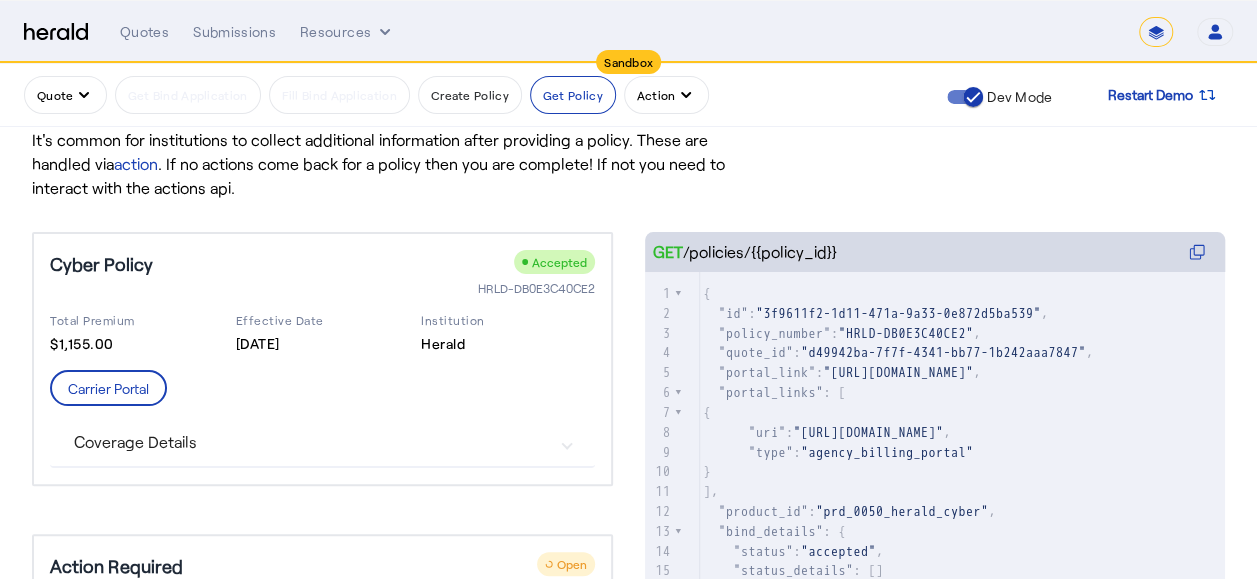 scroll, scrollTop: 0, scrollLeft: 0, axis: both 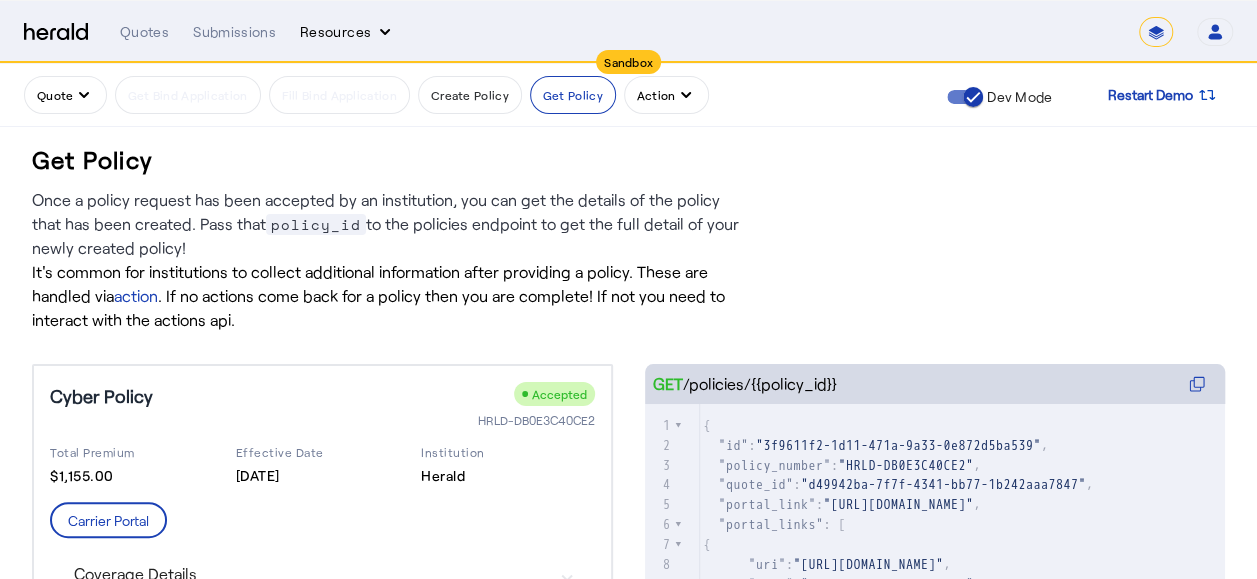 click on "Resources" at bounding box center [347, 32] 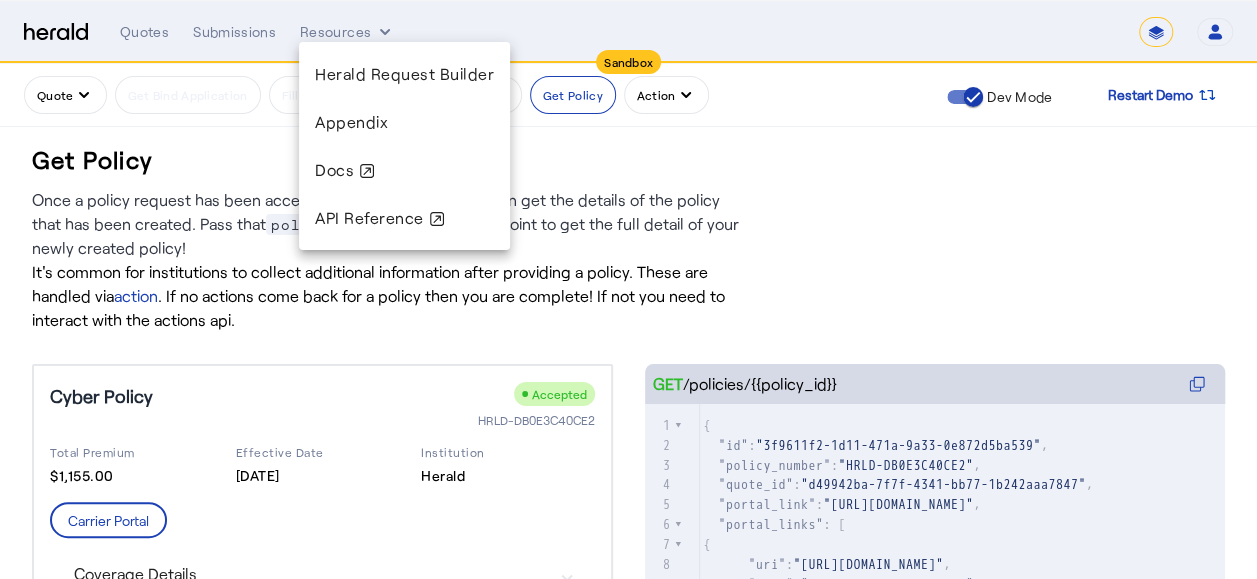 click at bounding box center [628, 289] 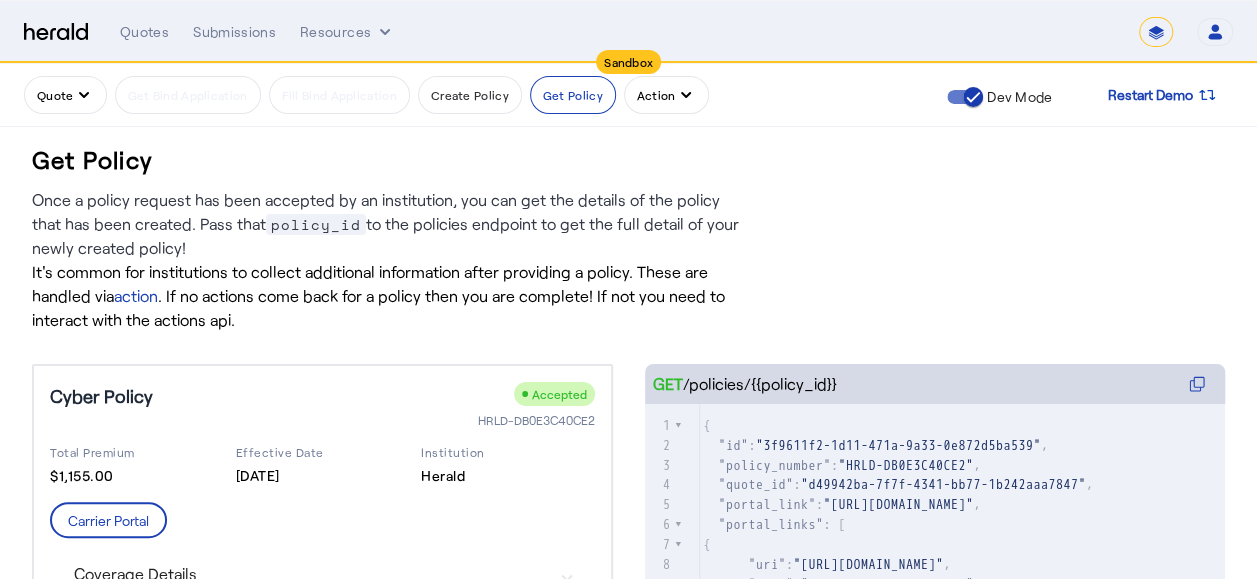 click on "Quotes" at bounding box center (144, 32) 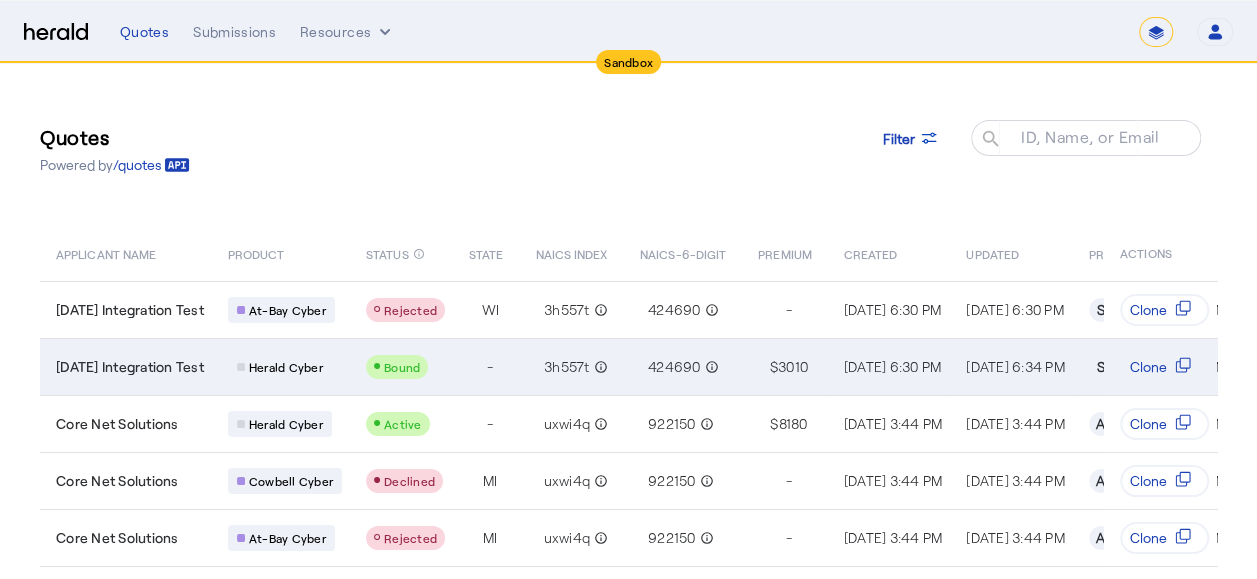 click on "[DATE] Integration Test" at bounding box center [130, 367] 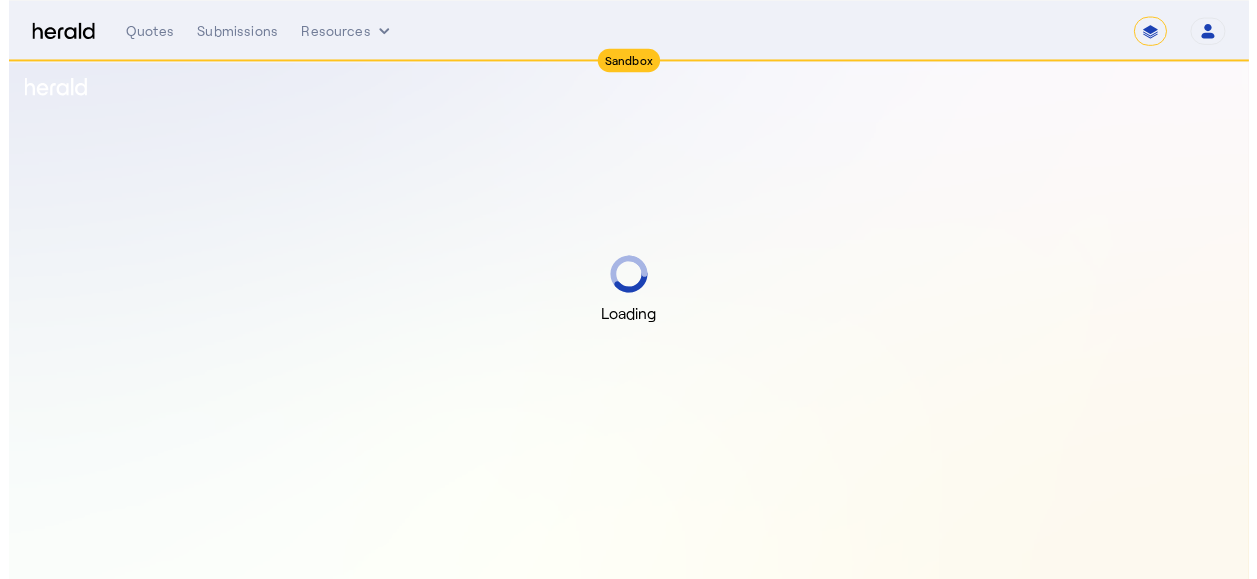 scroll, scrollTop: 0, scrollLeft: 0, axis: both 